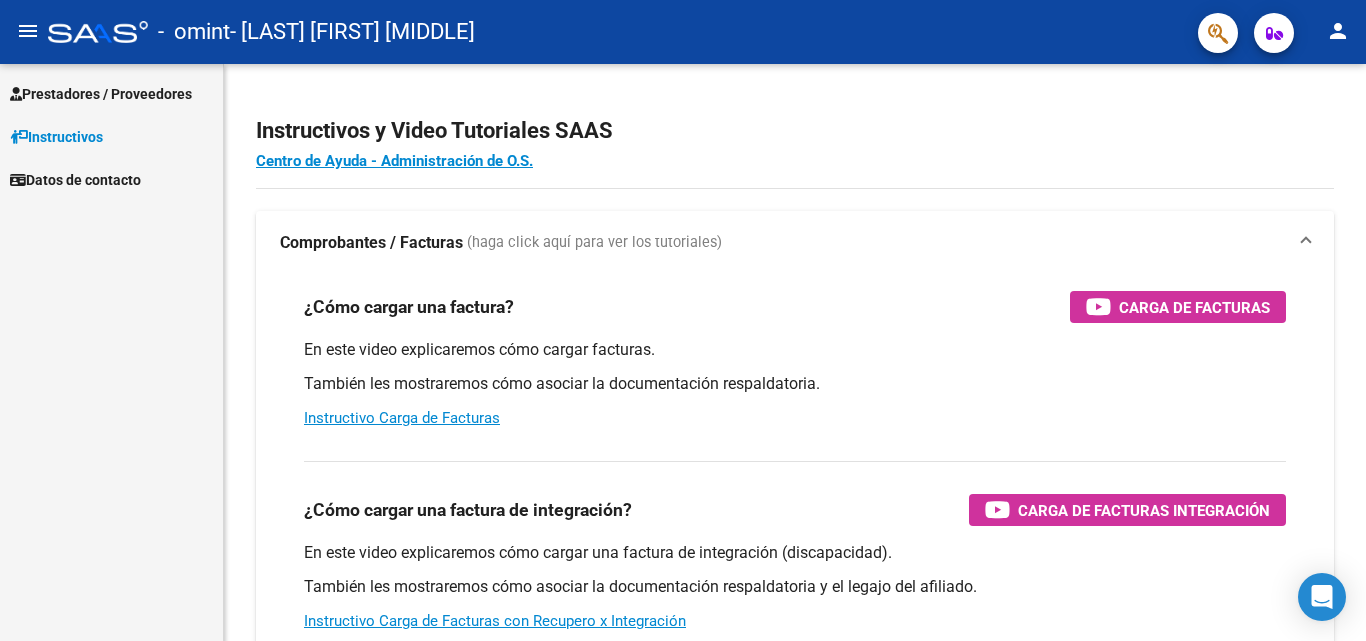 scroll, scrollTop: 0, scrollLeft: 0, axis: both 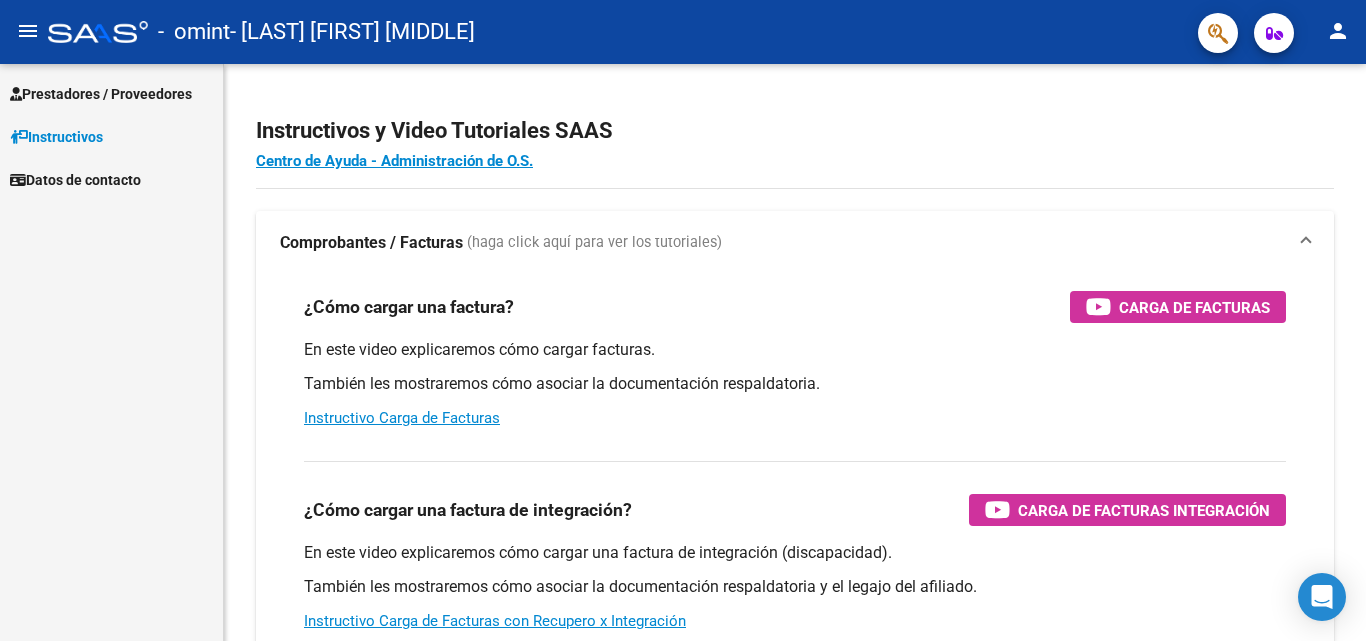 click on "Prestadores / Proveedores" at bounding box center [101, 94] 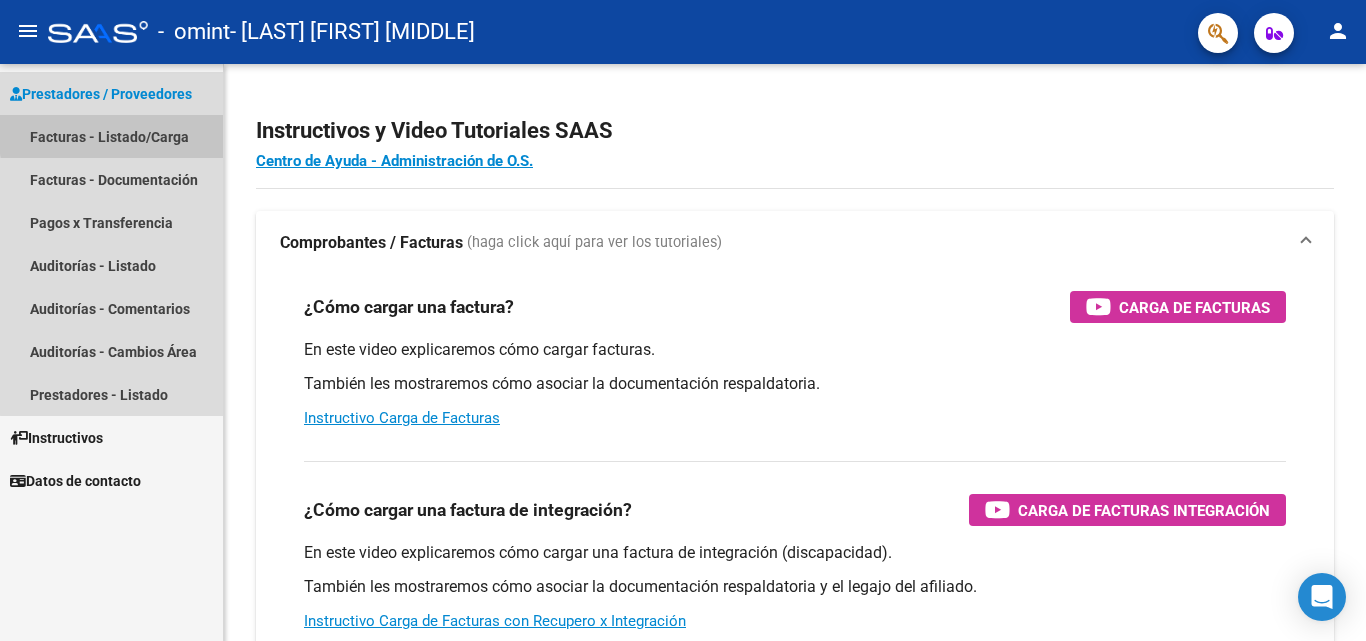 click on "Facturas - Listado/Carga" at bounding box center [111, 136] 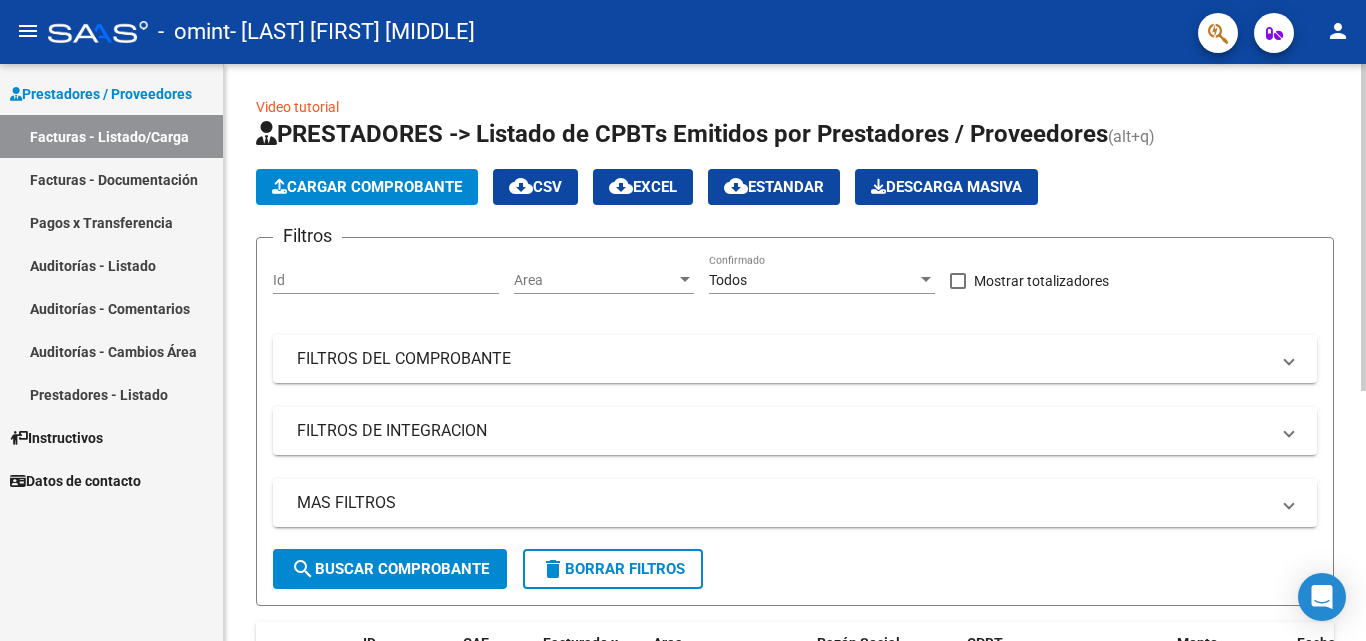 click on "Cargar Comprobante" 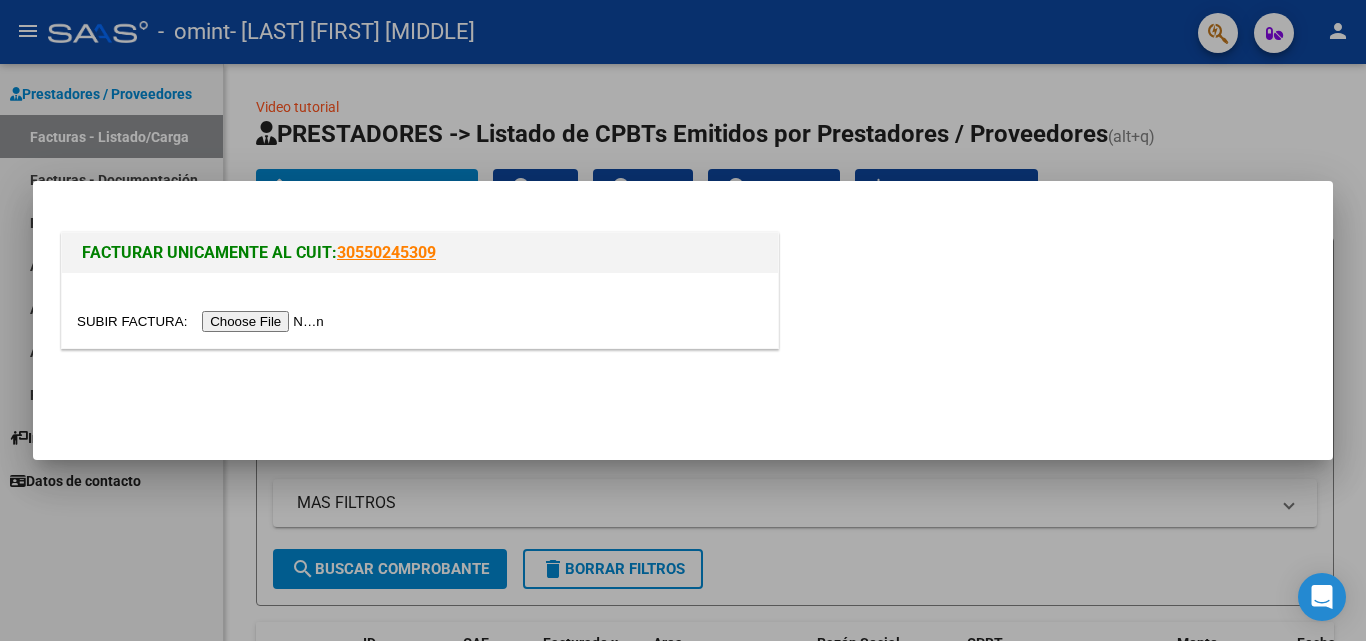 click at bounding box center (203, 321) 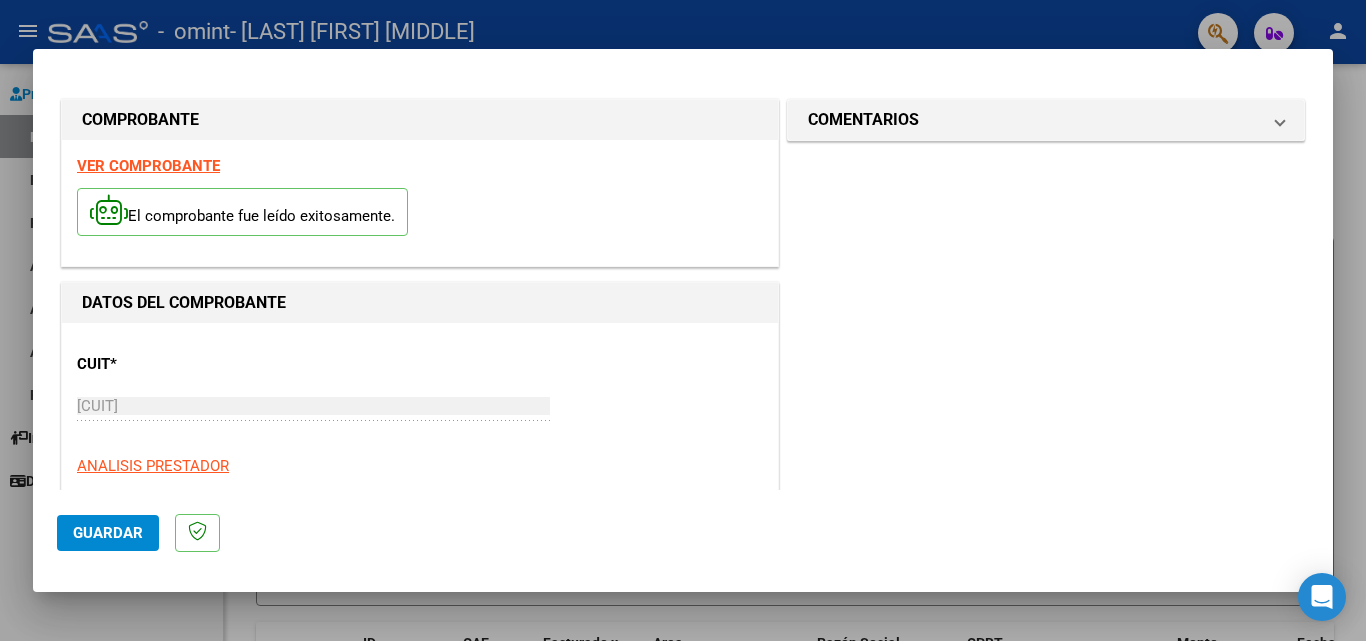 click on "Guardar" 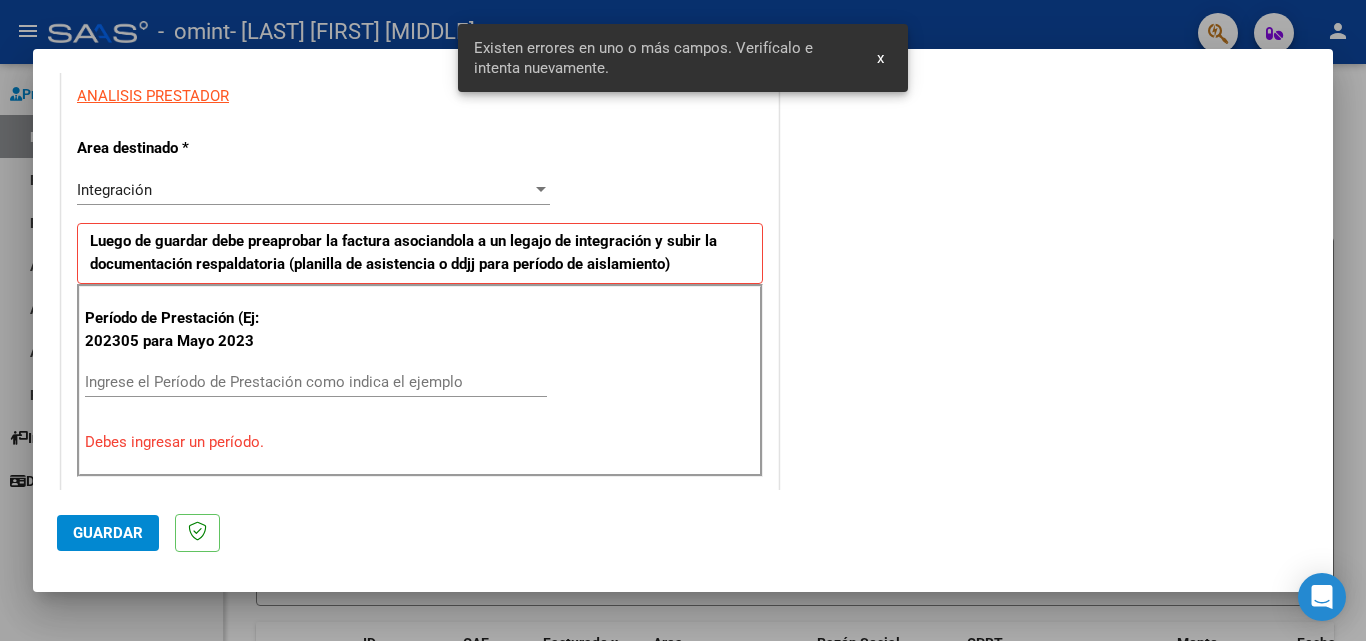 scroll, scrollTop: 451, scrollLeft: 0, axis: vertical 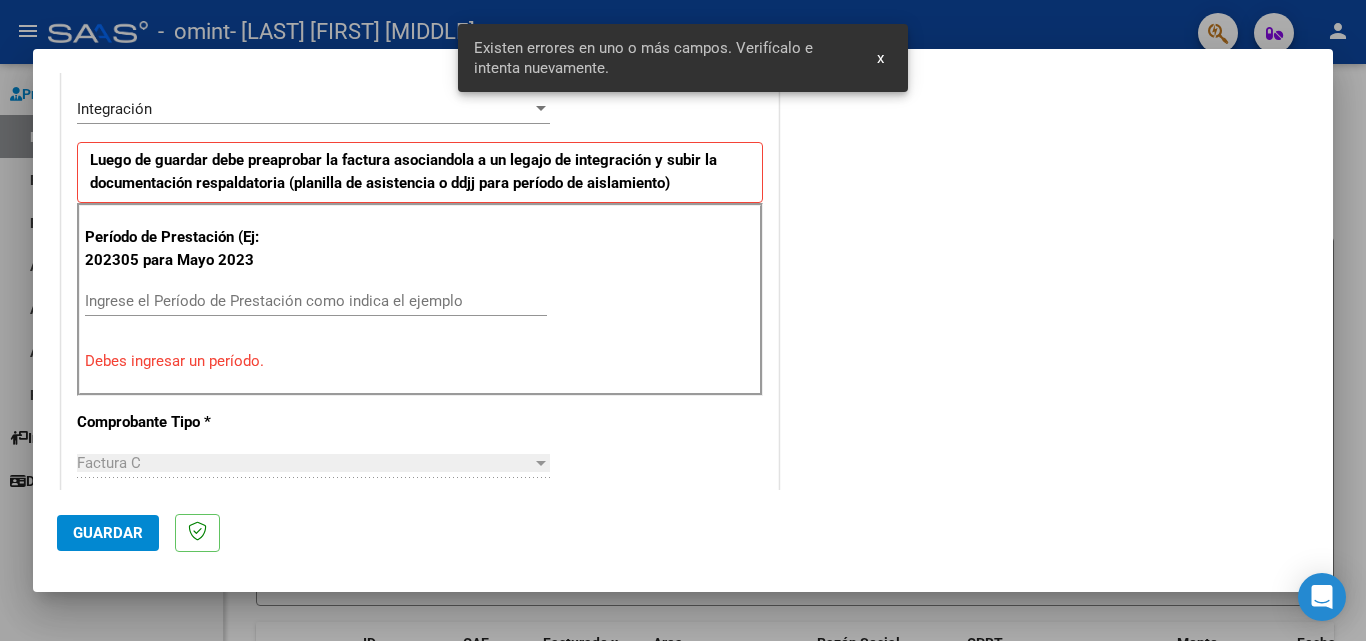 click on "Ingrese el Período de Prestación como indica el ejemplo" at bounding box center (316, 301) 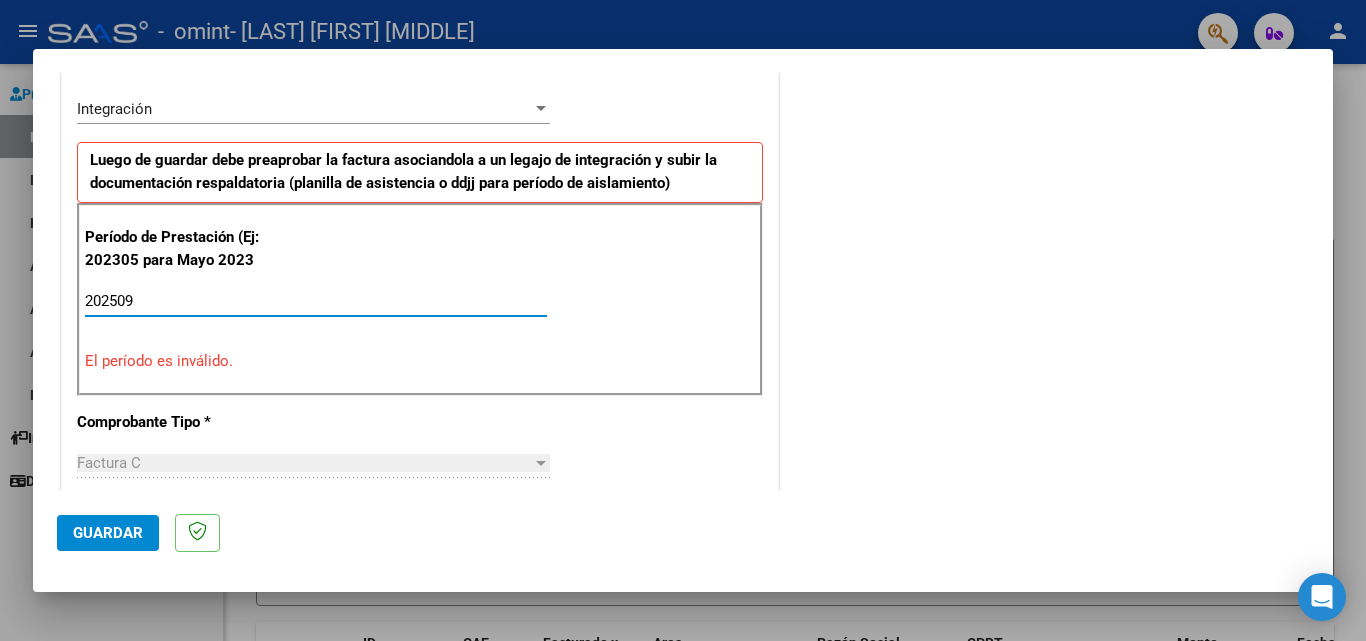 click on "202509" at bounding box center (316, 301) 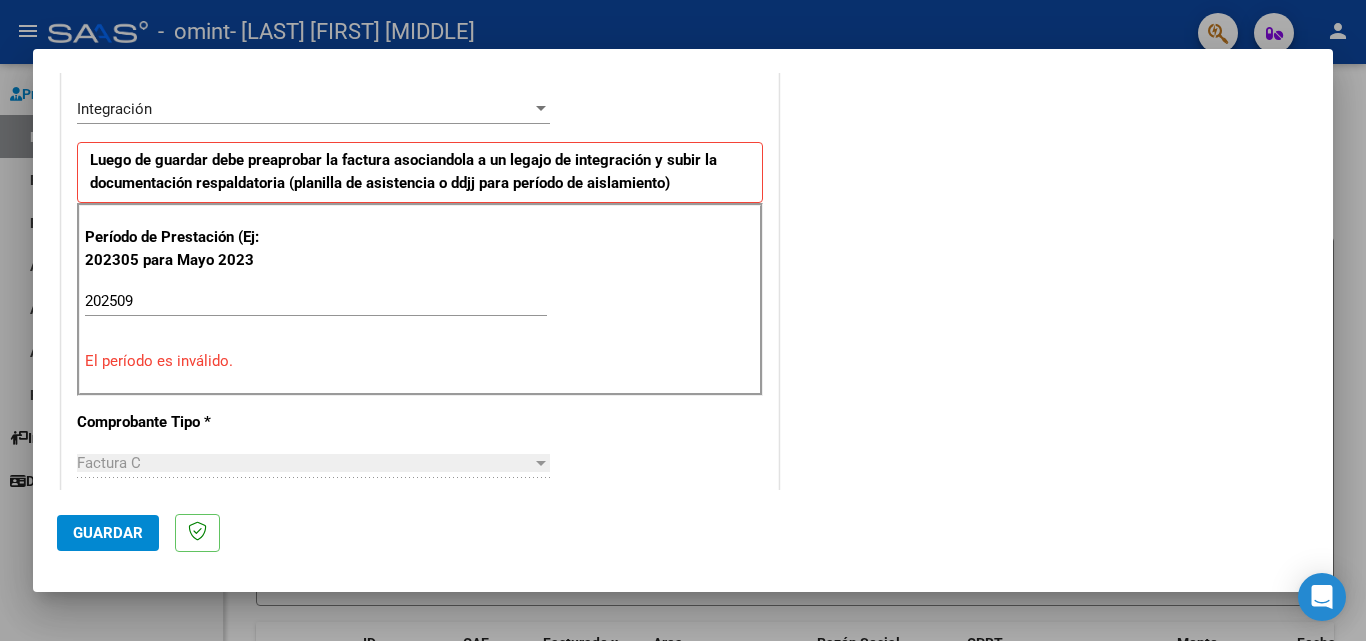 click on "El período es inválido." at bounding box center [420, 361] 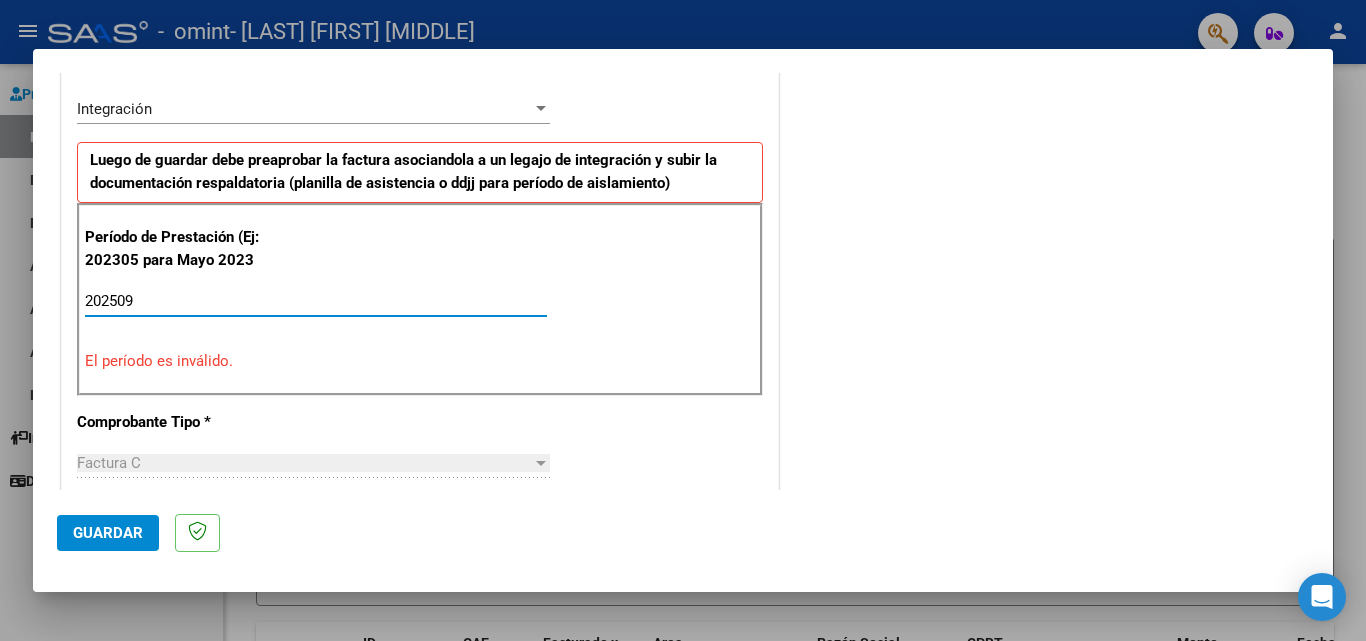 click on "202509" at bounding box center (316, 301) 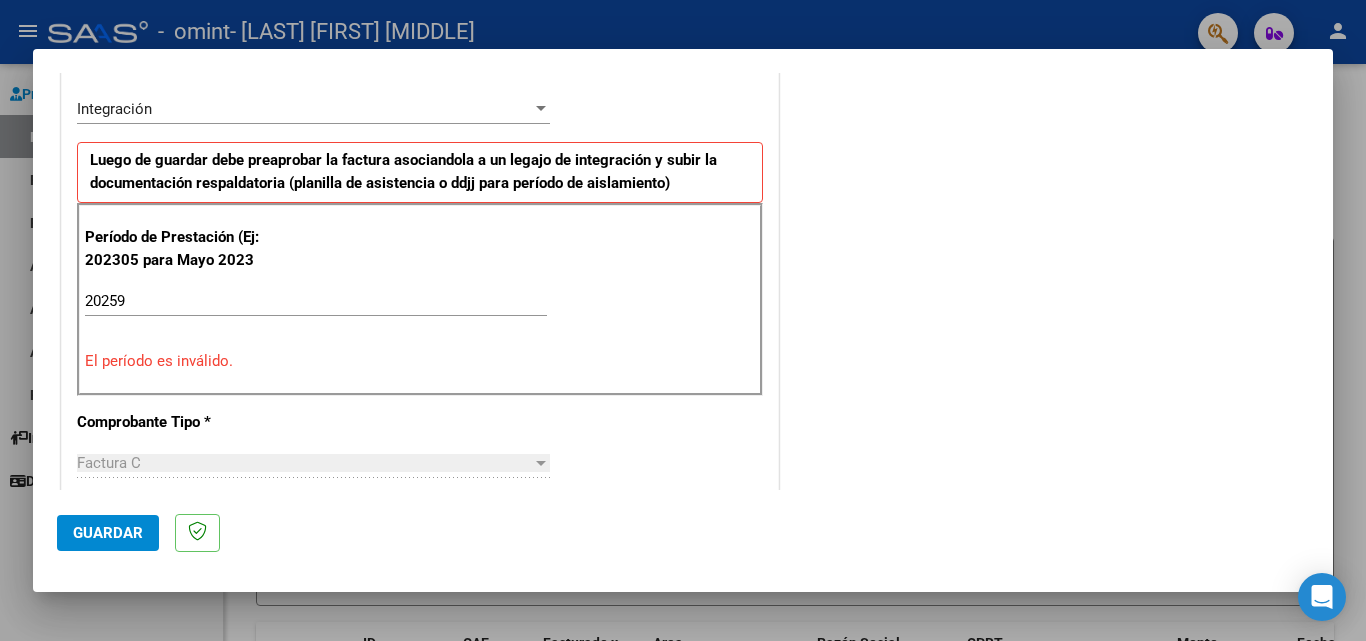 click on "[YEAR] Ingrese el Período de Prestación como indica el ejemplo" at bounding box center [316, 301] 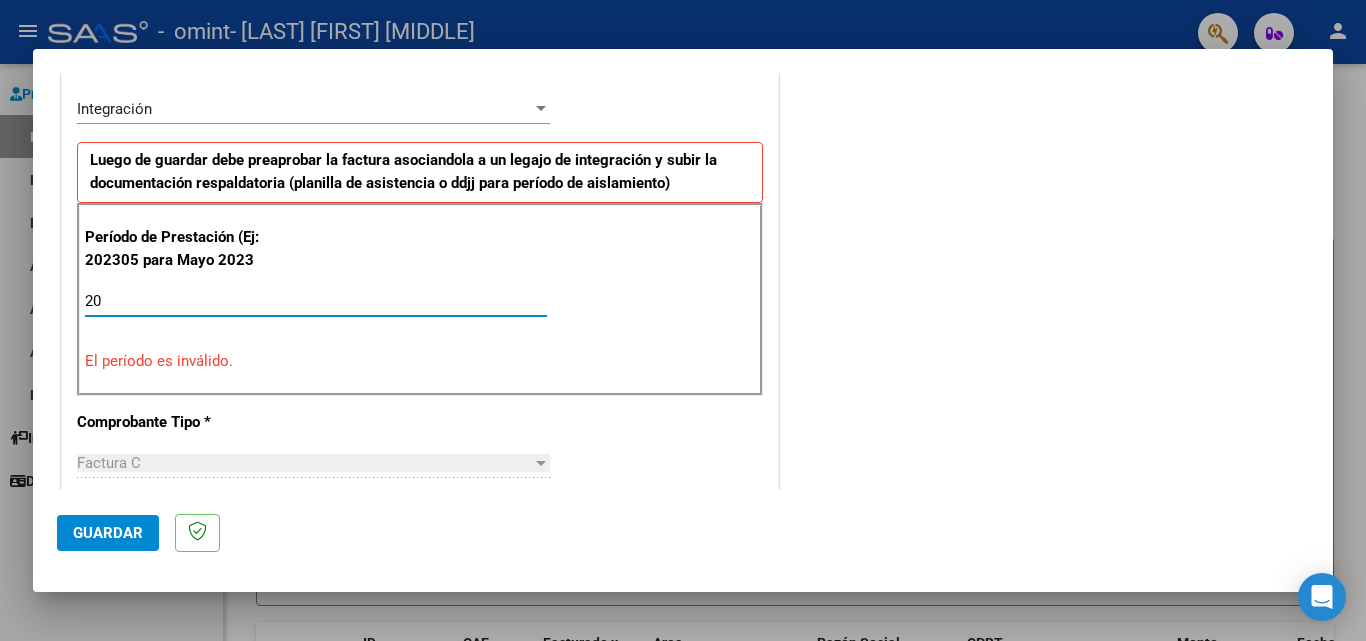 type on "2" 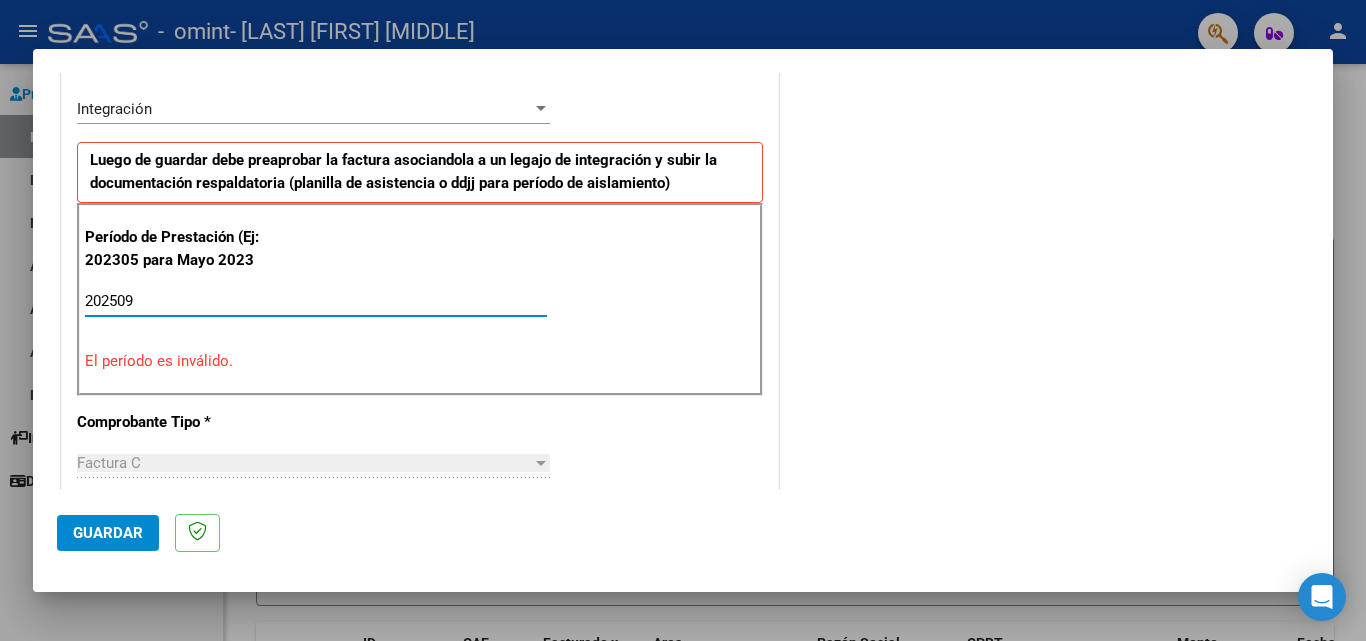 type on "202509" 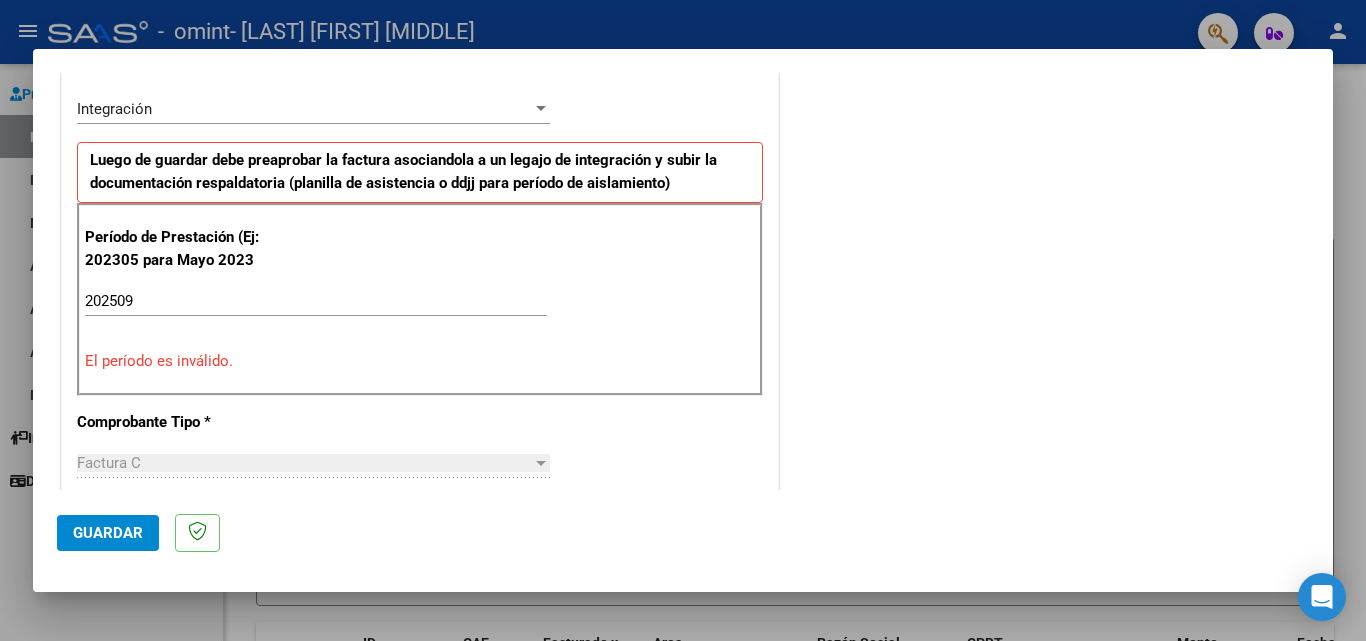 click on "Período de Prestación (Ej: 202305 para Mayo 2023    [YEAR][MONTH] Ingrese el Período de Prestación como indica el ejemplo   El período es inválido.   Comprobante Tipo * Factura C Seleccionar Tipo Punto de Venta  *   2 Ingresar el Nro.  Número  *   641 Ingresar el Nro.  Monto  *   $ 98.960,00 Ingresar el monto  Fecha del Cpbt.  *   [YEAR]-[MONTH]-[DAY] Ingresar la fecha  CAE / CAEA (no ingrese CAI)    Ingresar el CAE o CAEA (no ingrese CAI)  Fecha de Vencimiento    Ingresar la fecha  Ref. Externa    Ingresar la ref.  N° Liquidación    Ingresar el N° Liquidación  COMENTARIOS Guardar" at bounding box center [420, 299] 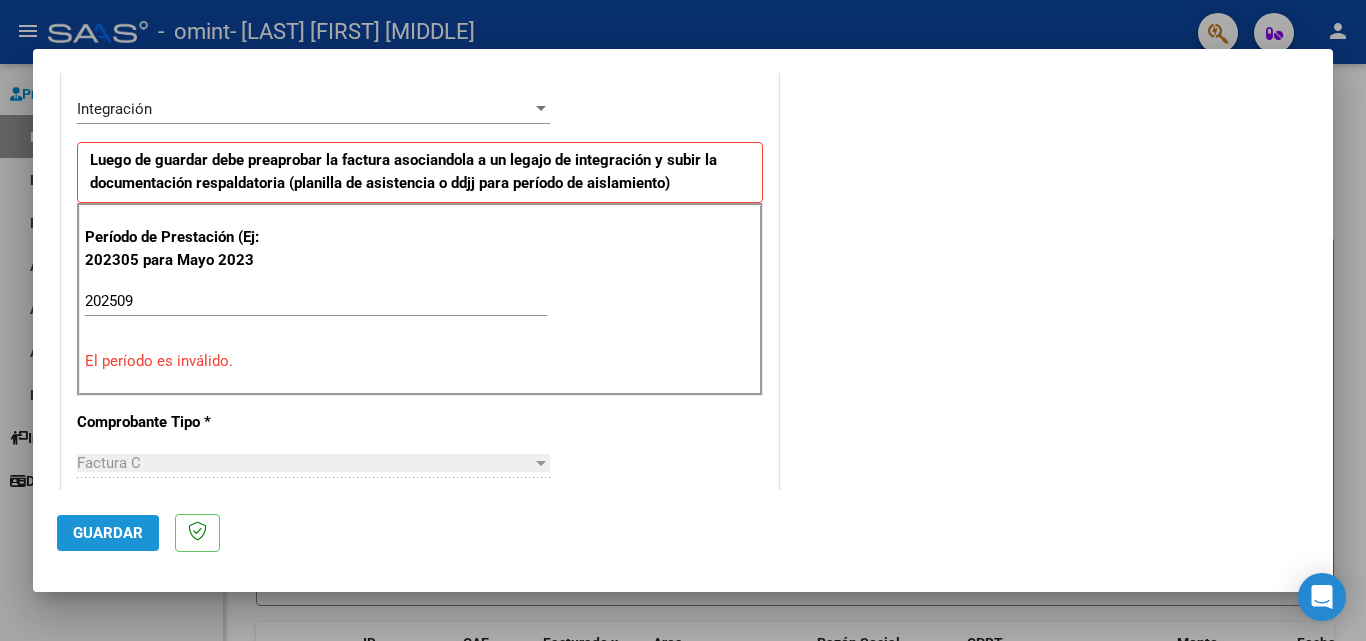 click on "Guardar" 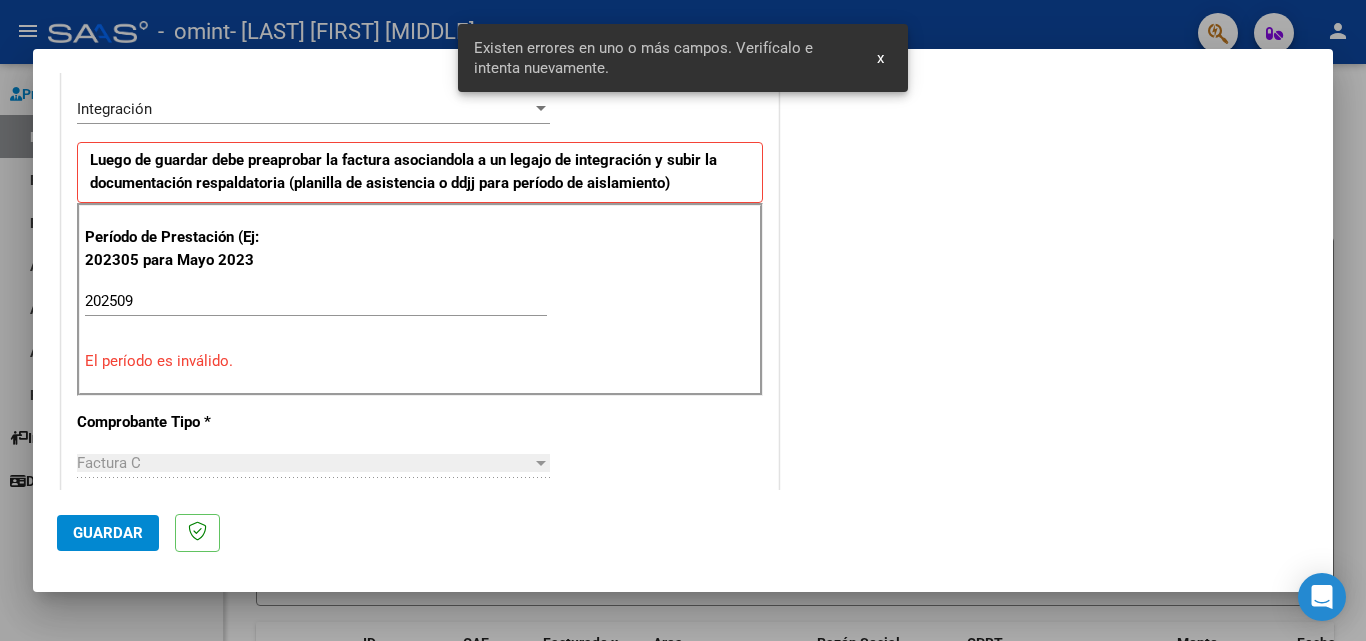 click on "Período de Prestación (Ej: 202305 para Mayo 2023    [YEAR][MONTH] Ingrese el Período de Prestación como indica el ejemplo   El período es inválido.   Comprobante Tipo * Factura C Seleccionar Tipo Punto de Venta  *   2 Ingresar el Nro.  Número  *   641 Ingresar el Nro.  Monto  *   $ 98.960,00 Ingresar el monto  Fecha del Cpbt.  *   [YEAR]-[MONTH]-[DAY] Ingresar la fecha  CAE / CAEA (no ingrese CAI)    Ingresar el CAE o CAEA (no ingrese CAI)  Fecha de Vencimiento    Ingresar la fecha  Ref. Externa    Ingresar la ref.  N° Liquidación    Ingresar el N° Liquidación  COMENTARIOS Guardar" at bounding box center (420, 299) 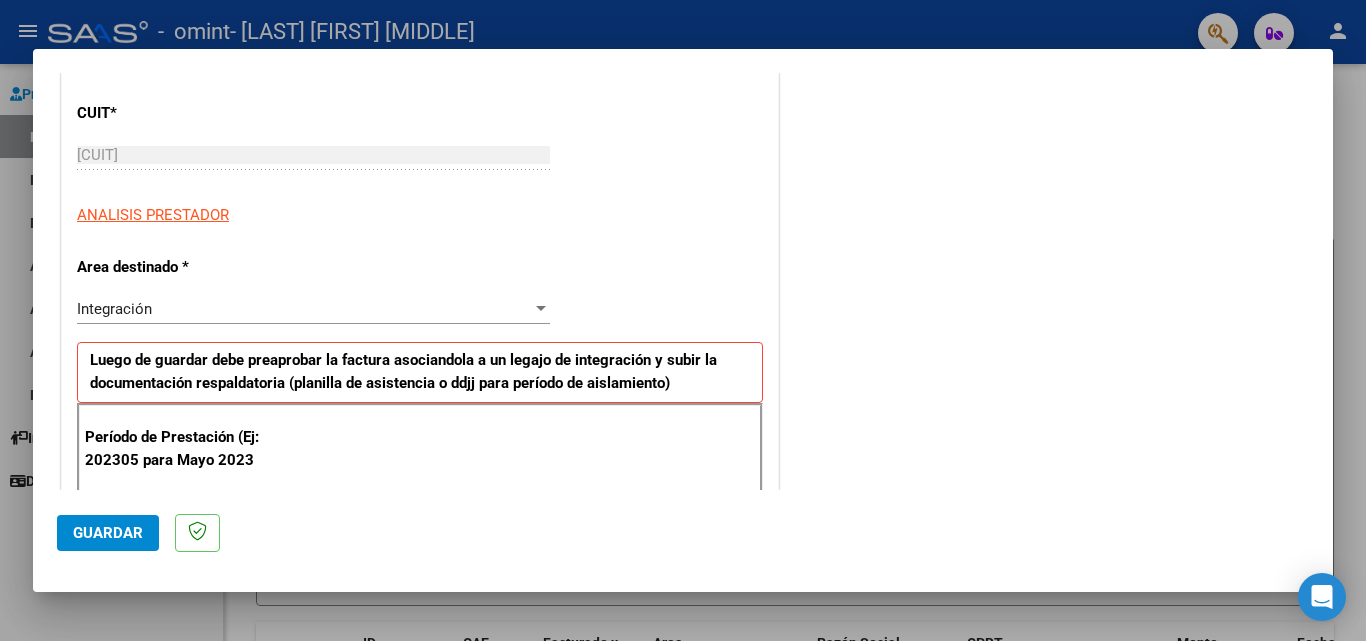 scroll, scrollTop: 118, scrollLeft: 0, axis: vertical 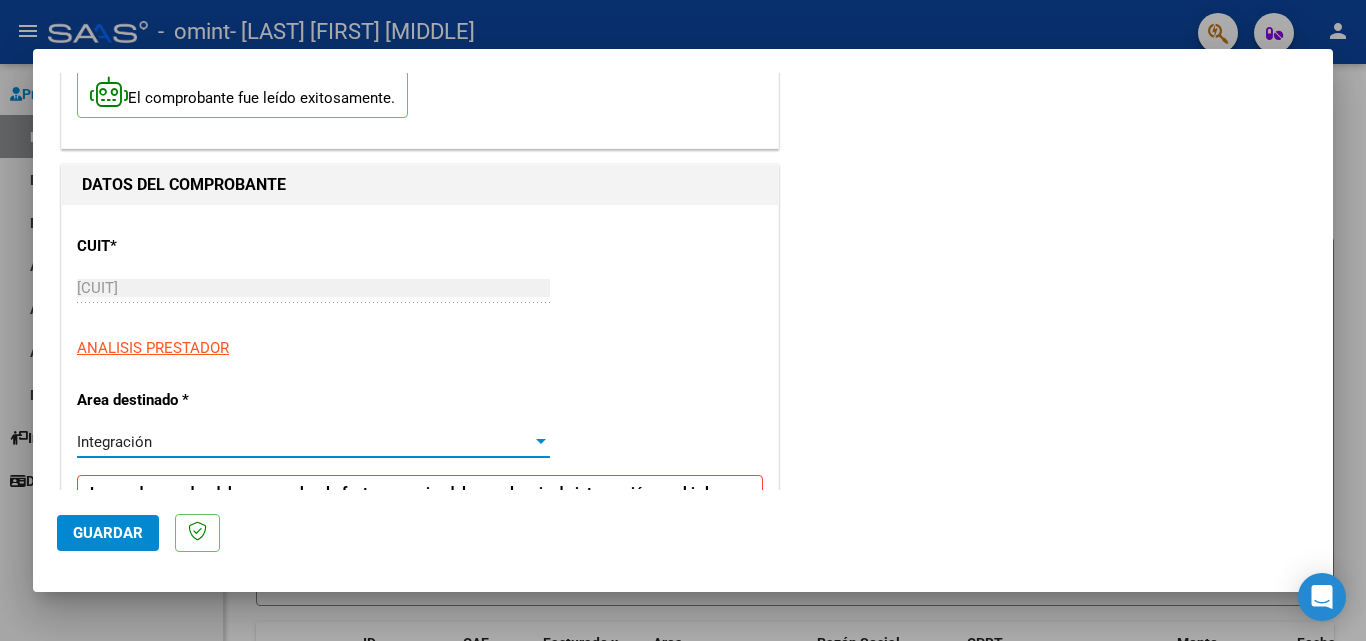 click at bounding box center (541, 441) 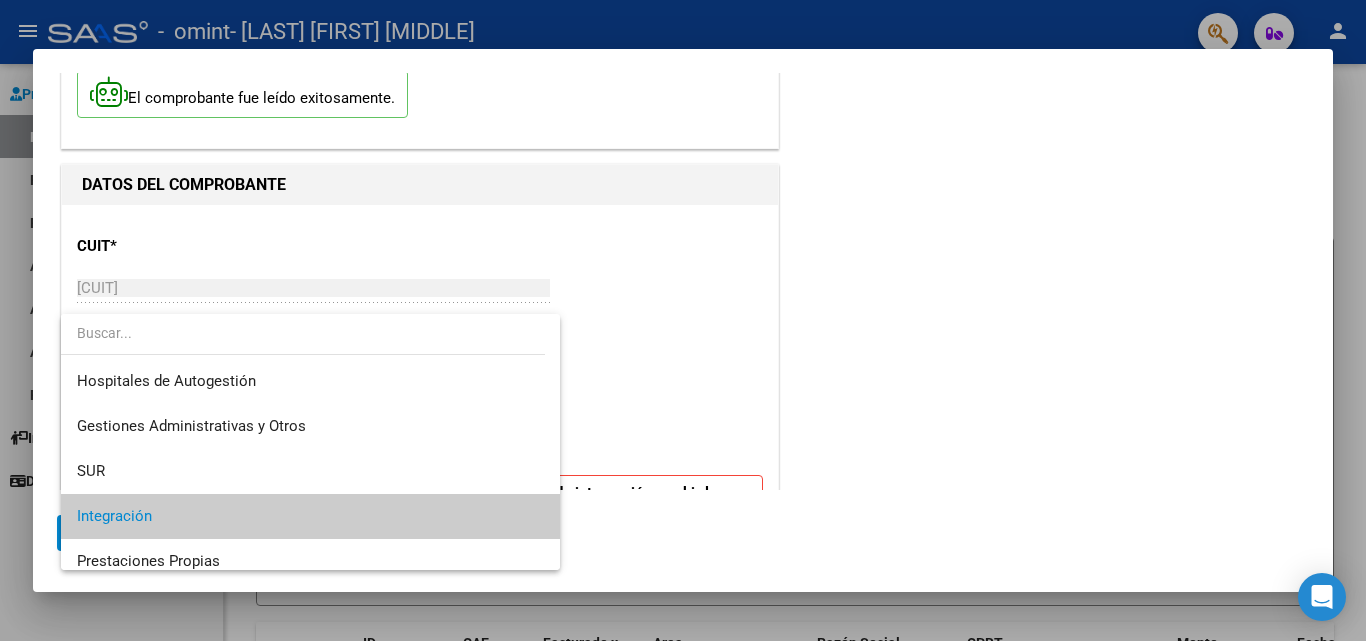 scroll, scrollTop: 75, scrollLeft: 0, axis: vertical 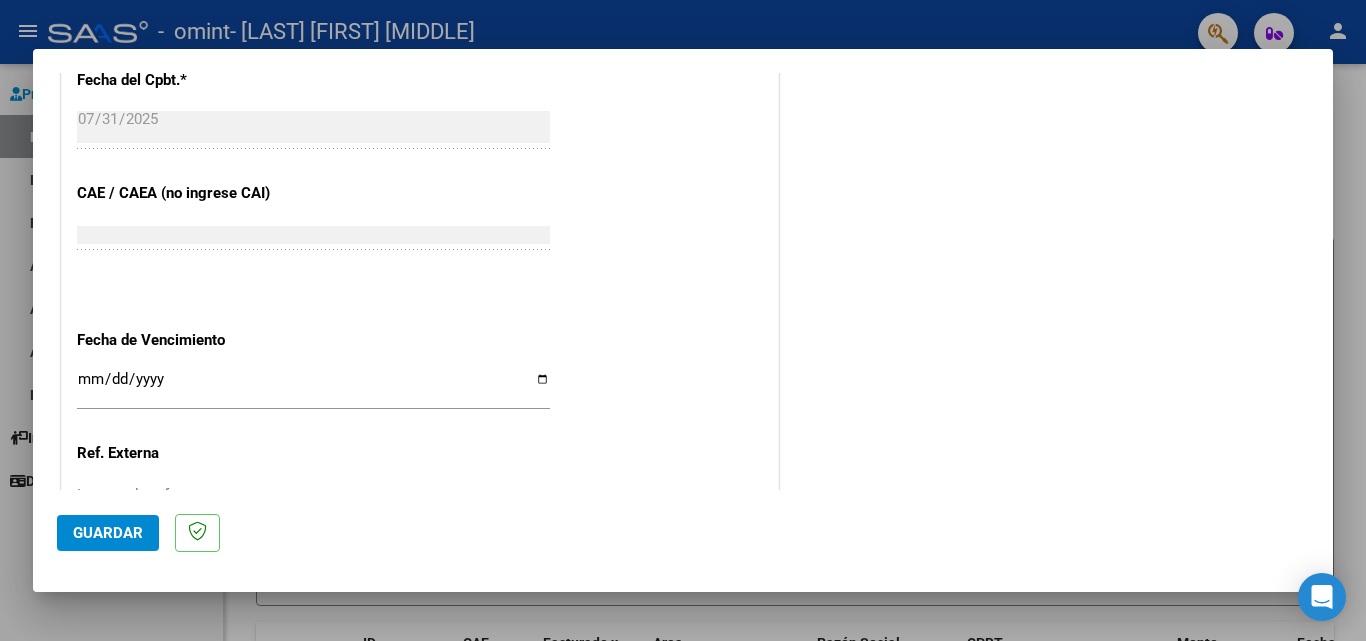 click on "Ingresar la fecha" at bounding box center [313, 387] 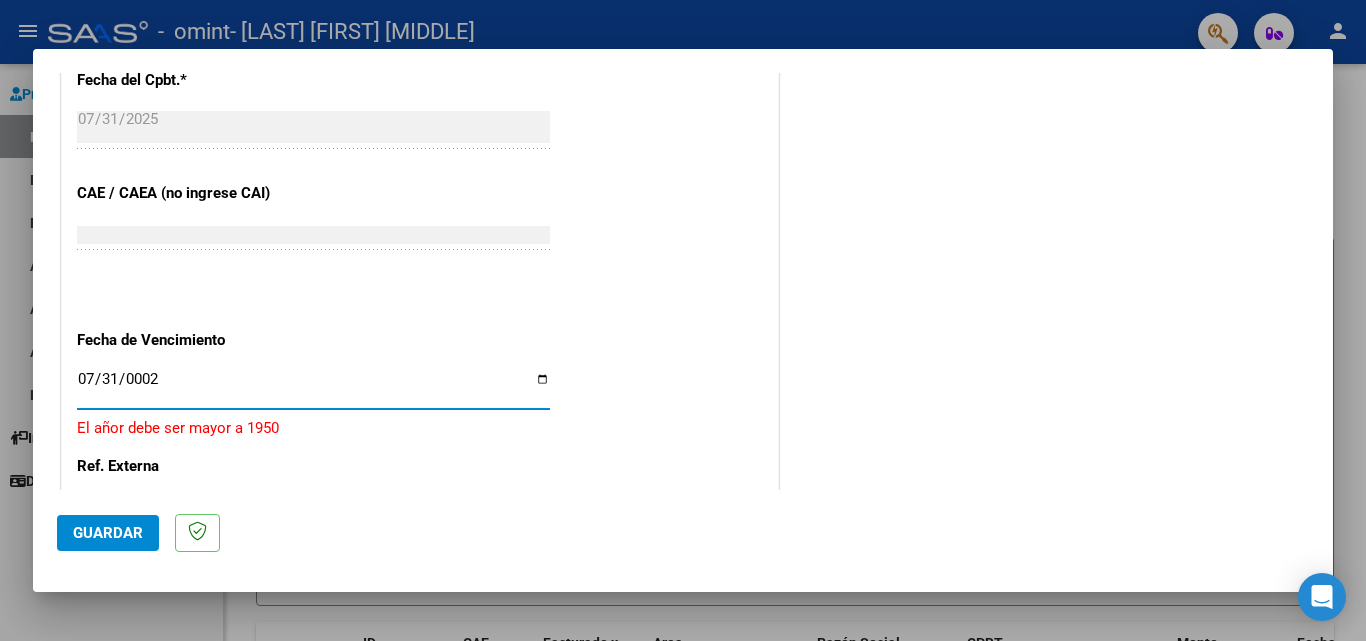 type on "[YEAR]-[MONTH]-[DAY]" 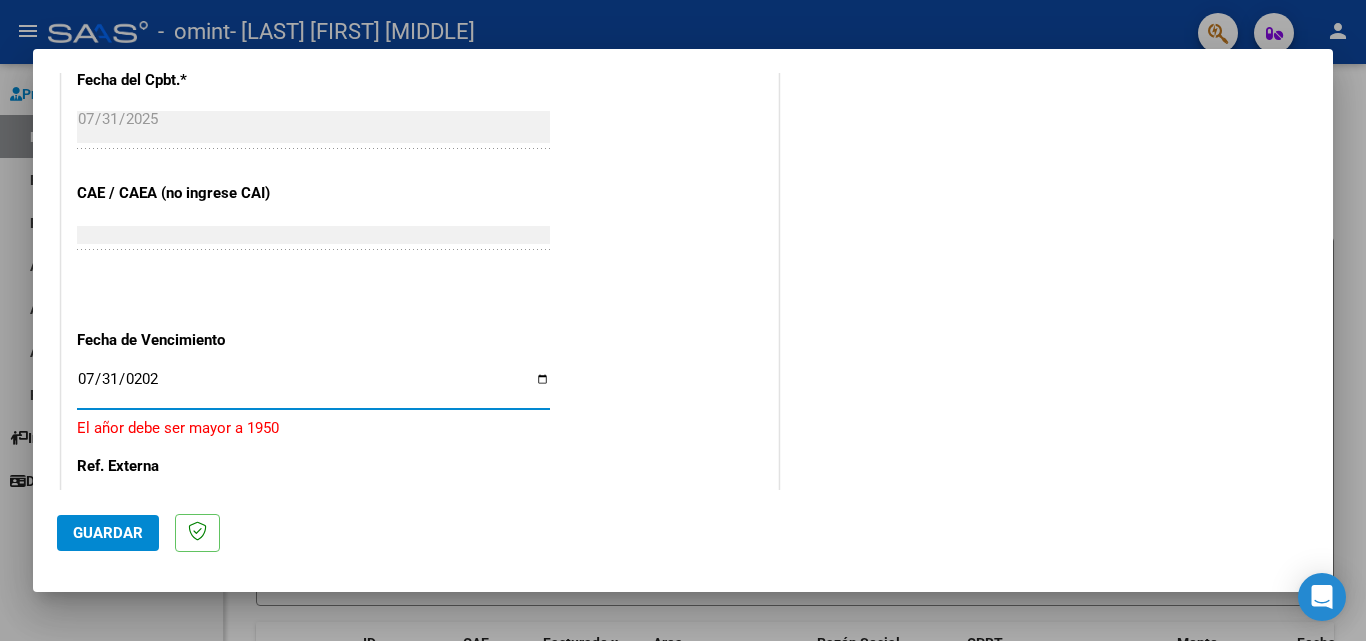 type on "2025-07-31" 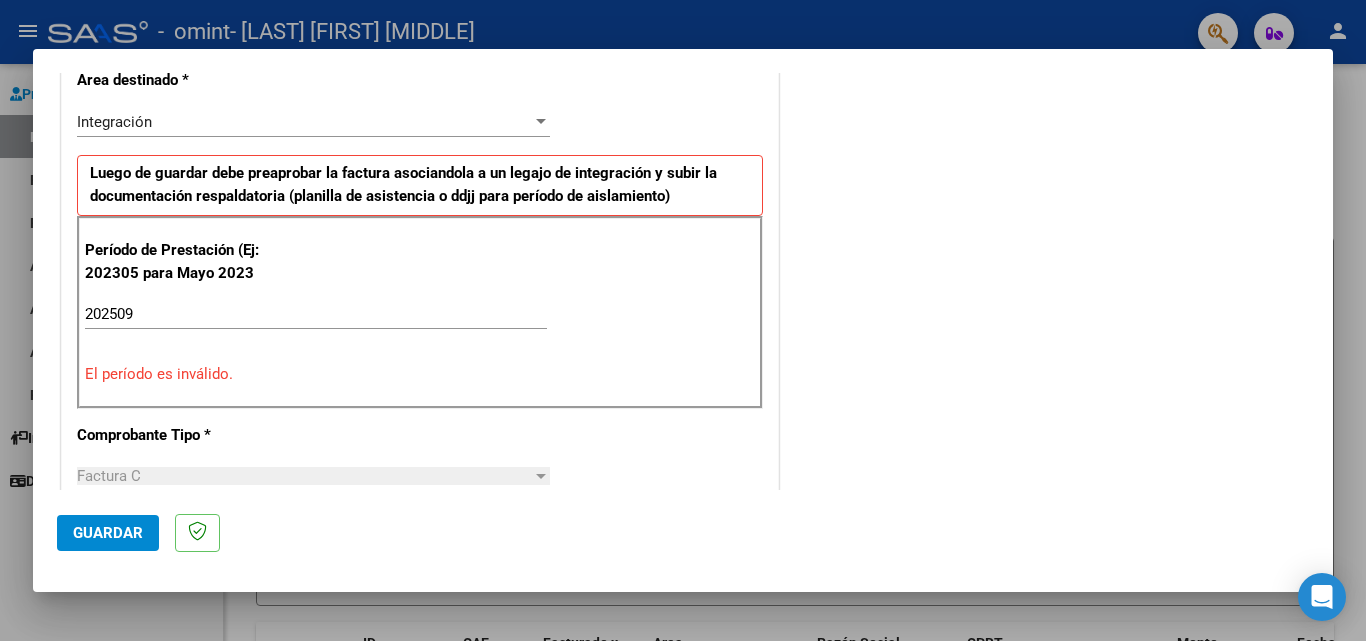 scroll, scrollTop: 385, scrollLeft: 0, axis: vertical 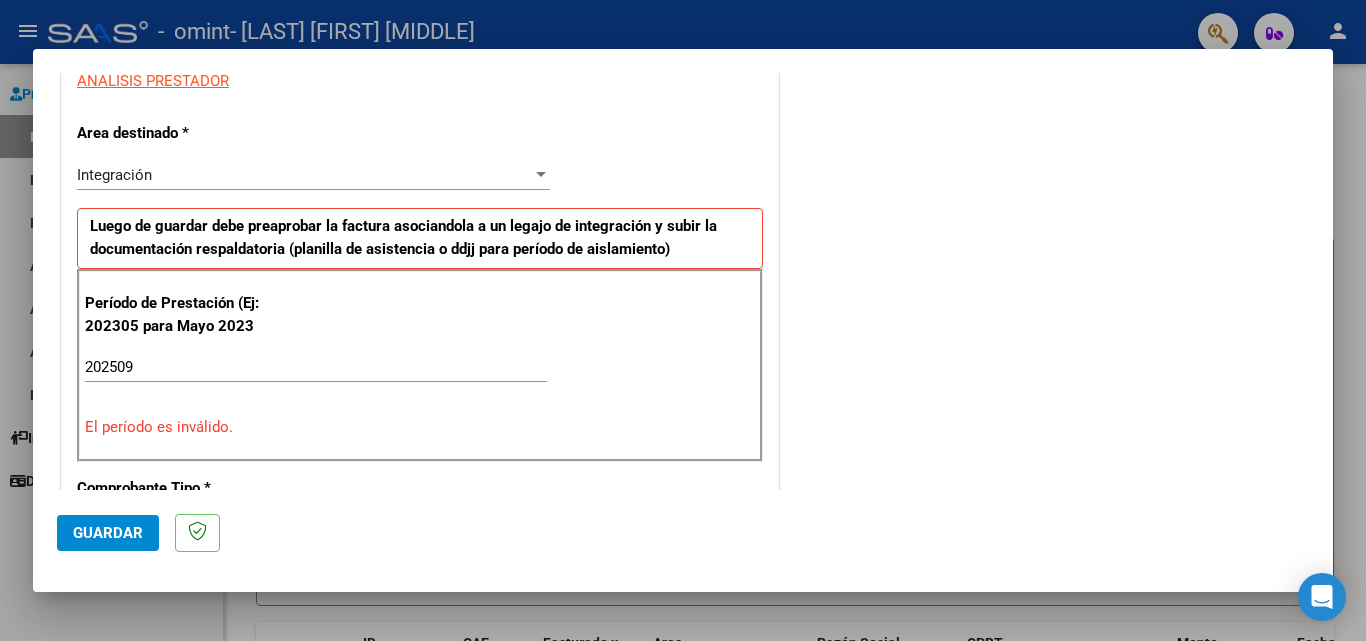 click on "Guardar" 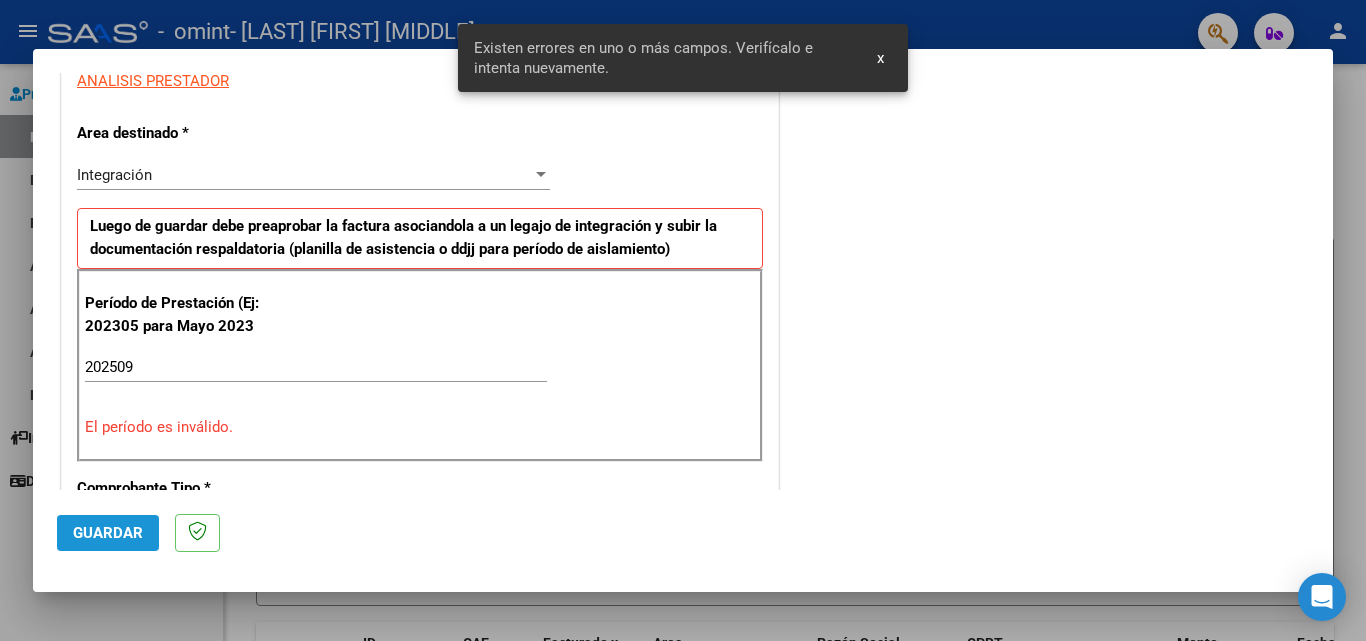 scroll, scrollTop: 451, scrollLeft: 0, axis: vertical 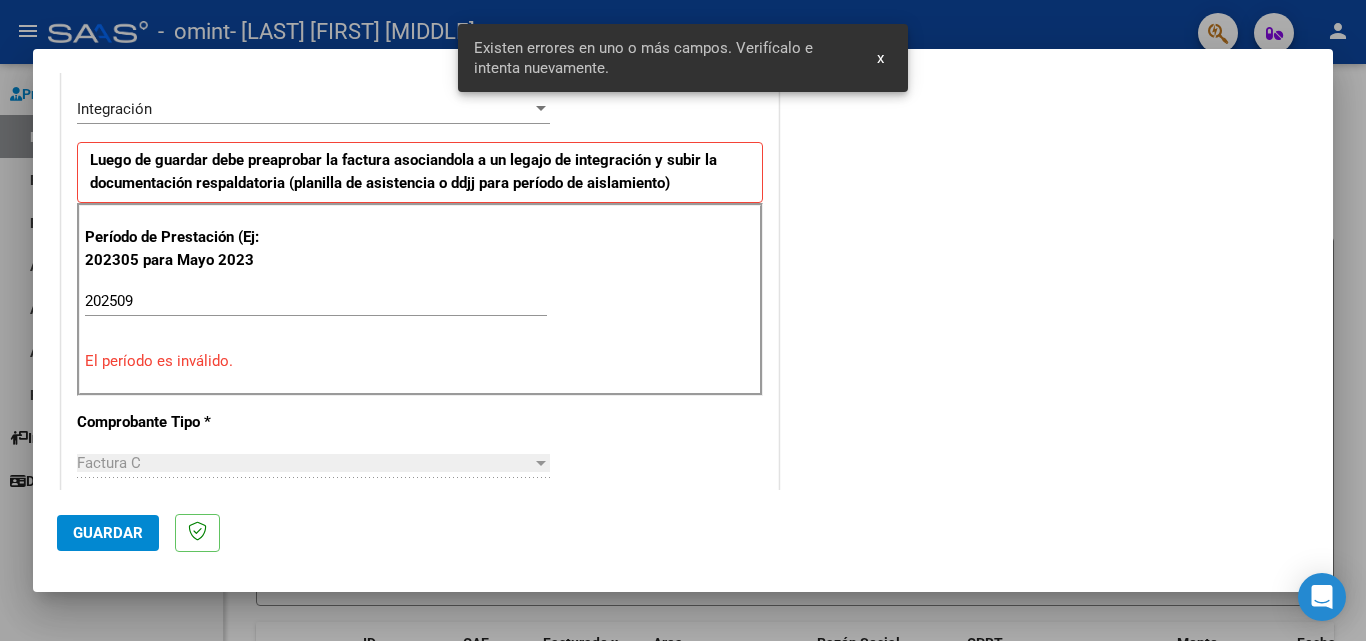 click on "x" at bounding box center [880, 58] 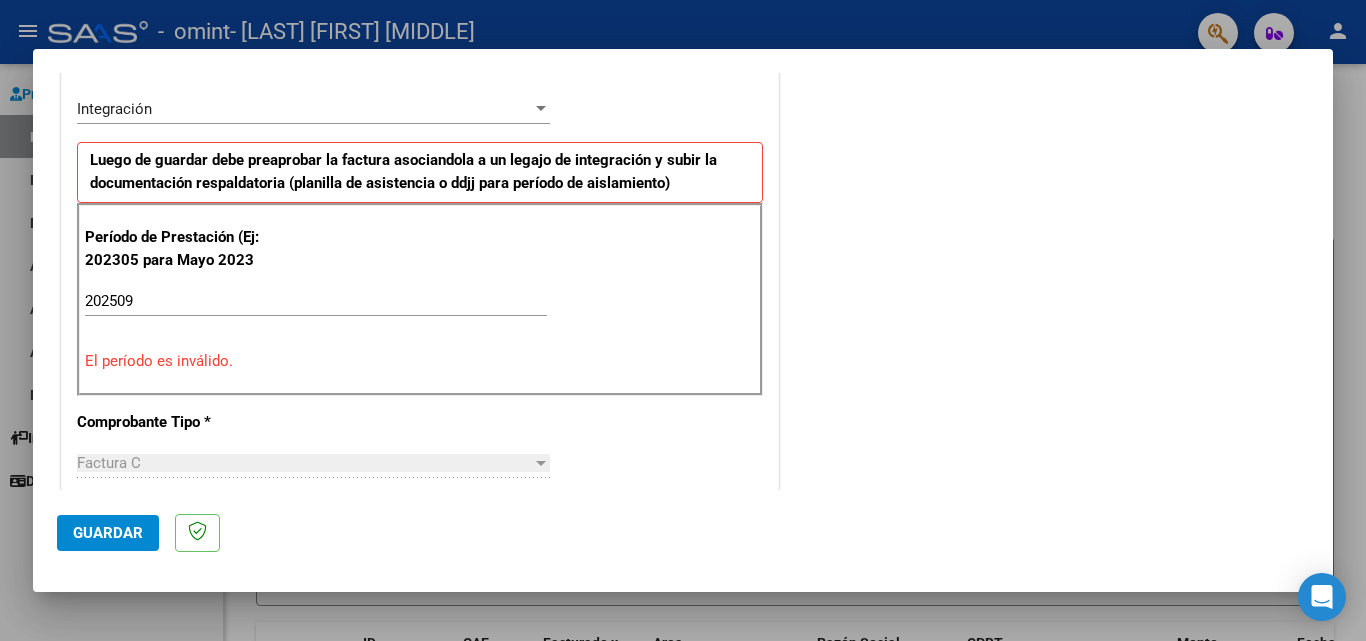 click on "202509" at bounding box center (316, 301) 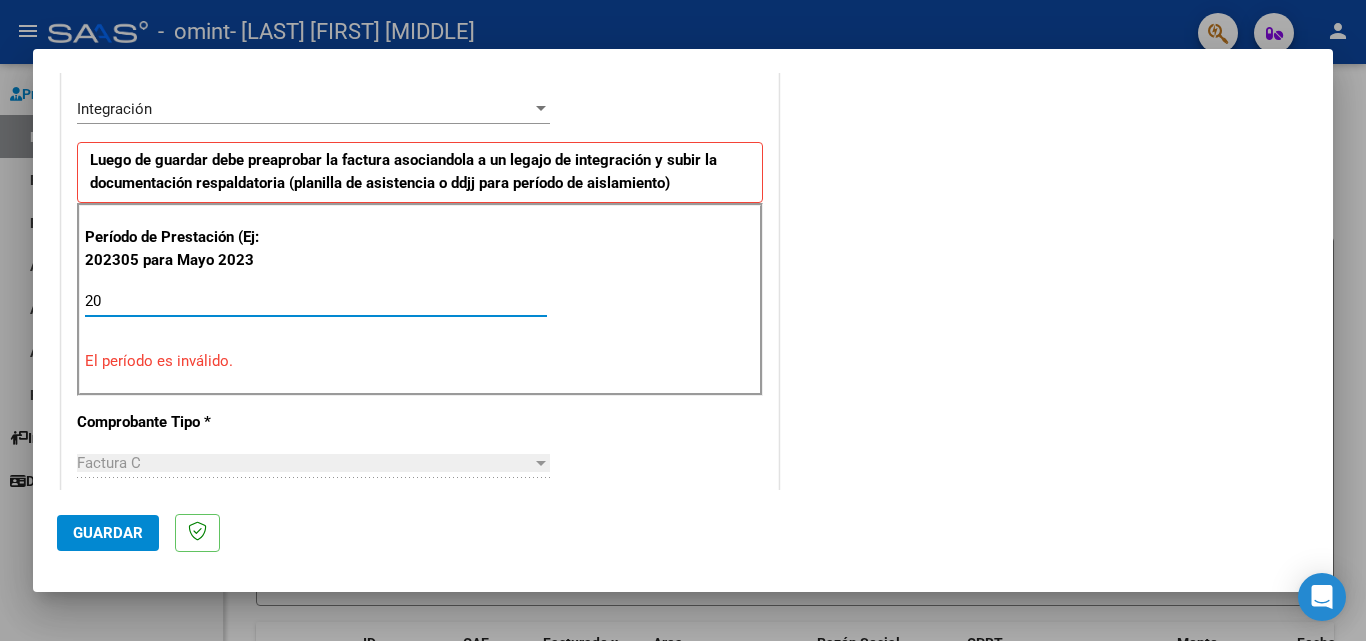 type on "2" 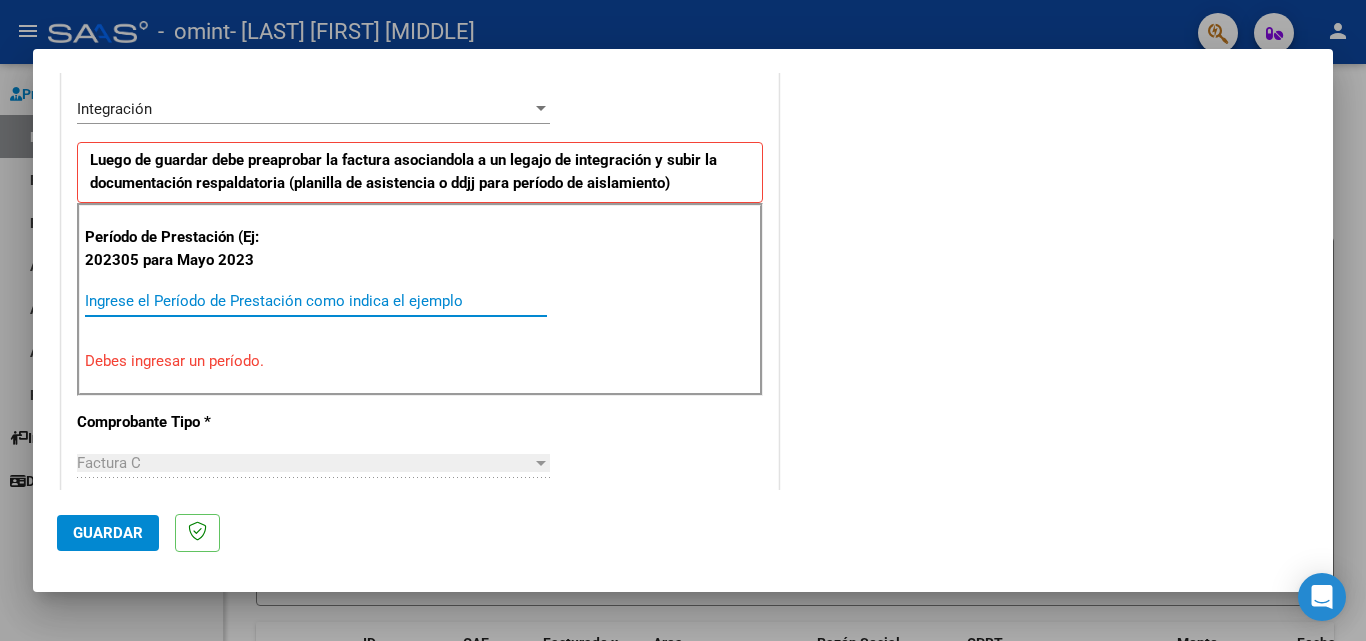 type 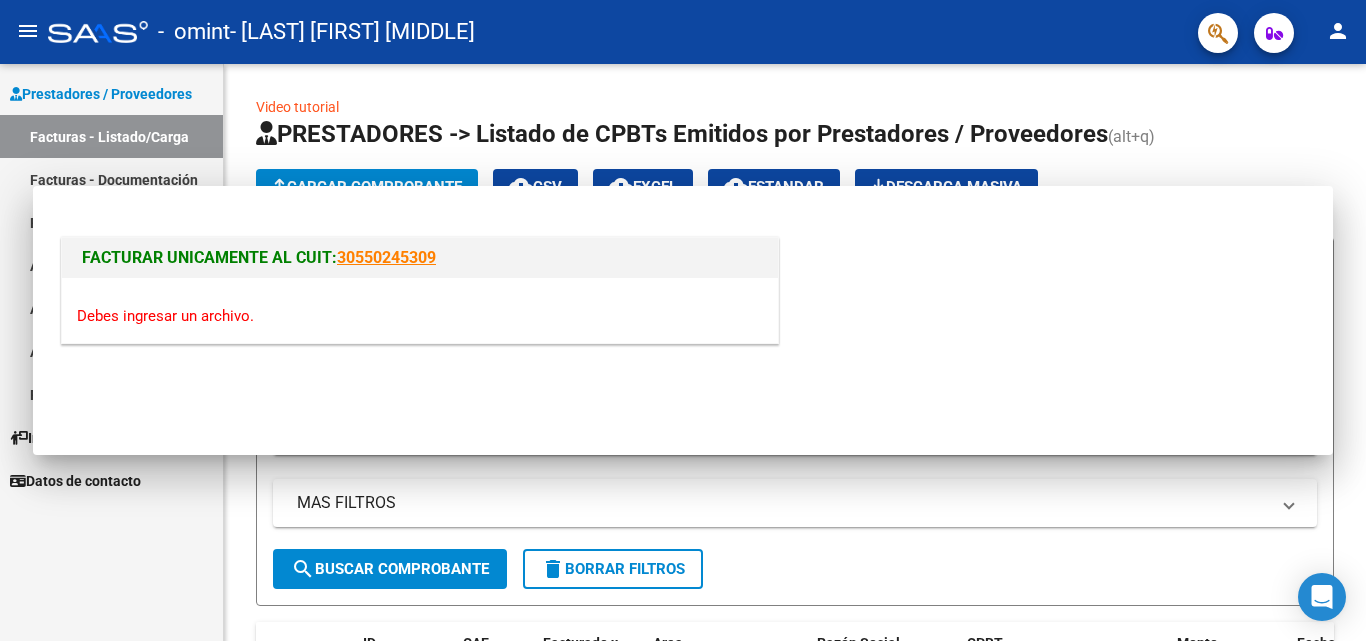 scroll, scrollTop: 0, scrollLeft: 0, axis: both 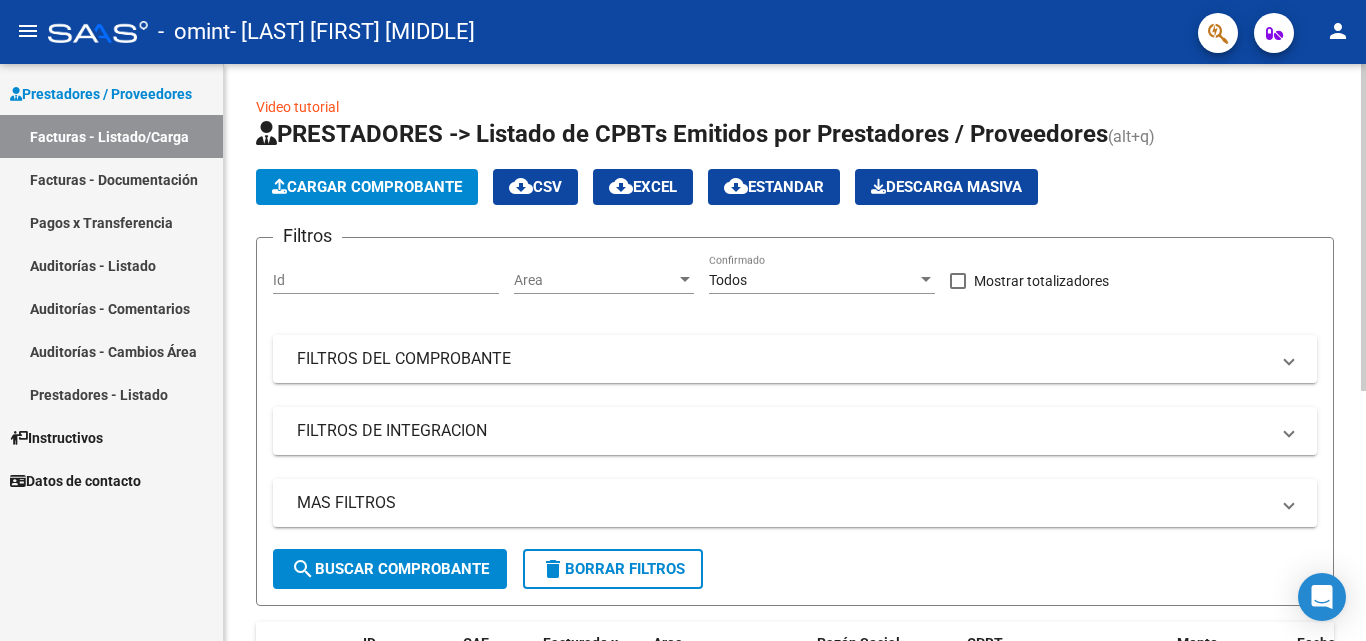 click on "Cargar Comprobante" 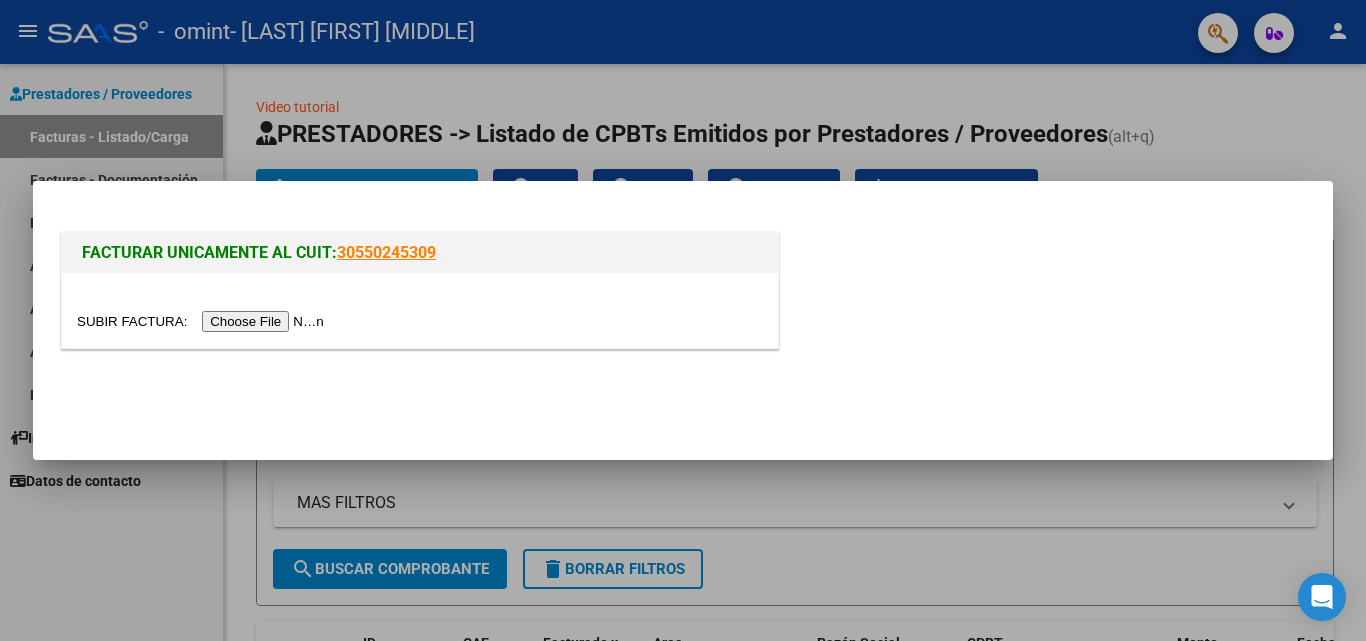 click at bounding box center (203, 321) 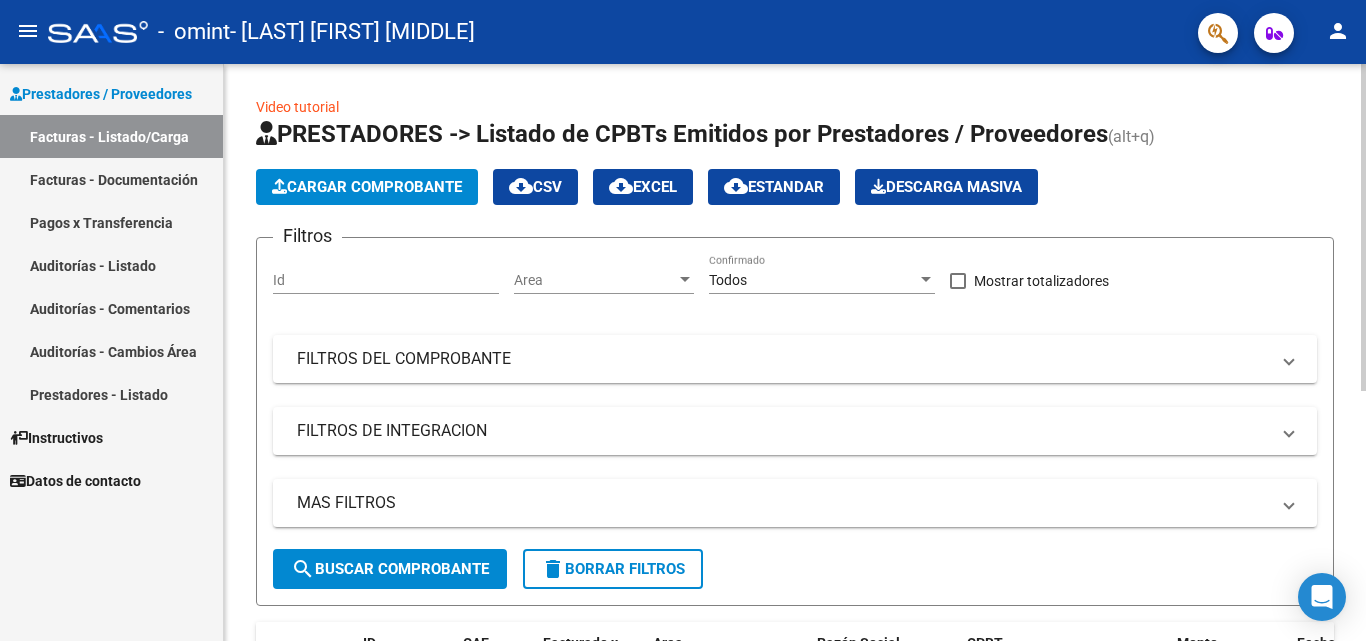 click on "search  Buscar Comprobante" 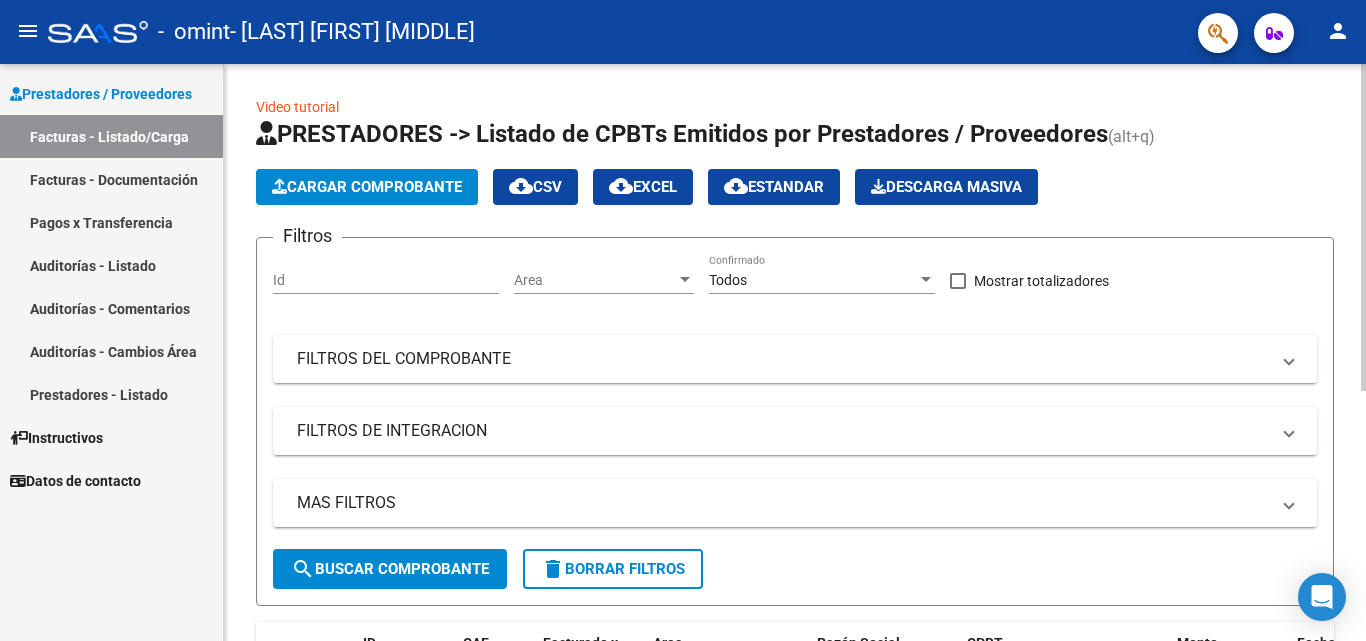 click on "FILTROS DEL COMPROBANTE" at bounding box center (783, 359) 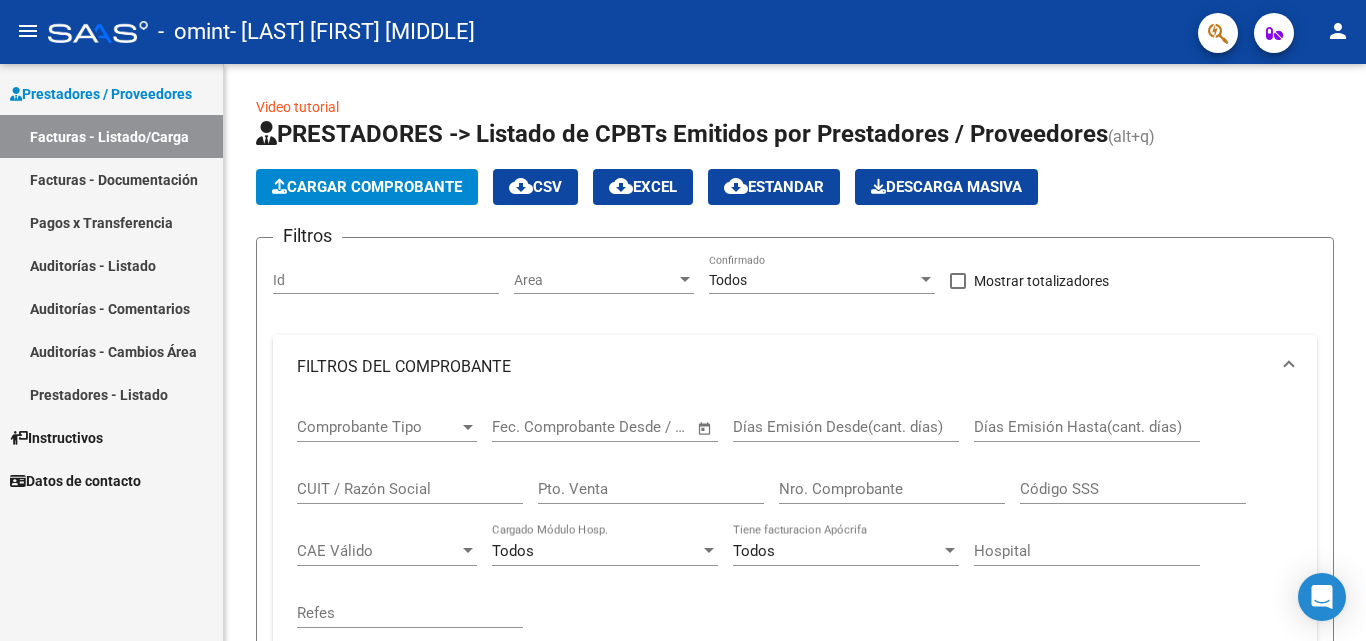 click on "Facturas - Documentación" at bounding box center [111, 179] 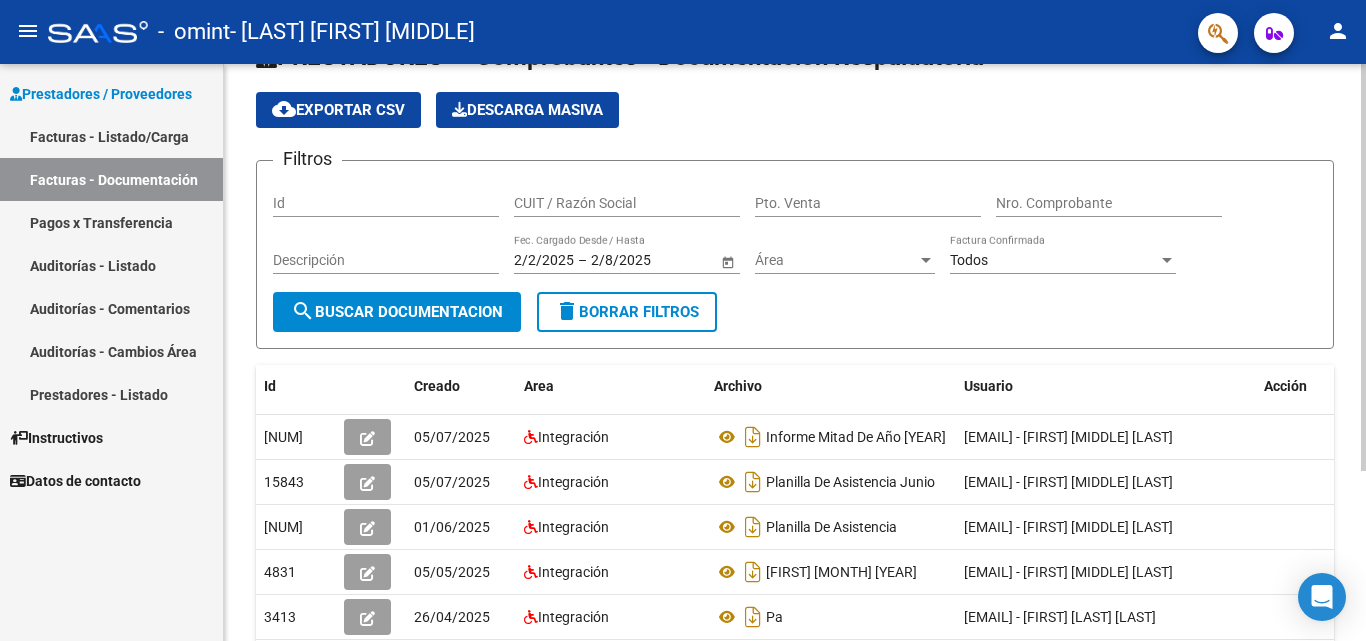 scroll, scrollTop: 0, scrollLeft: 0, axis: both 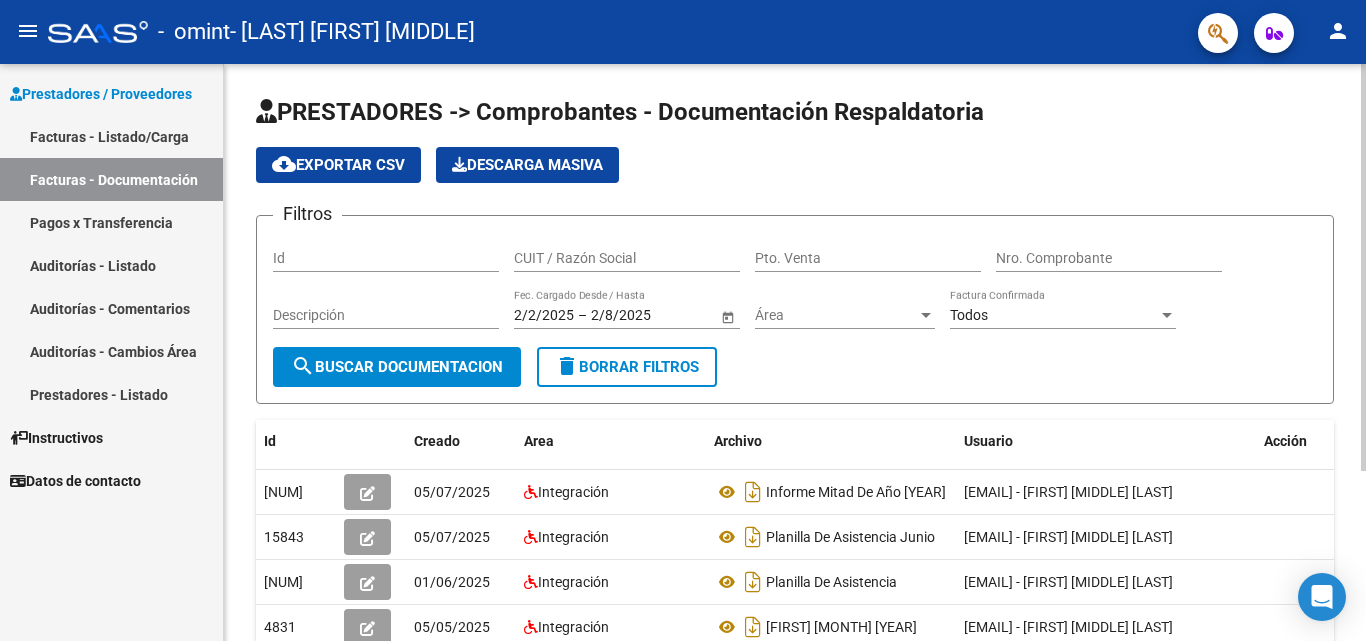 click 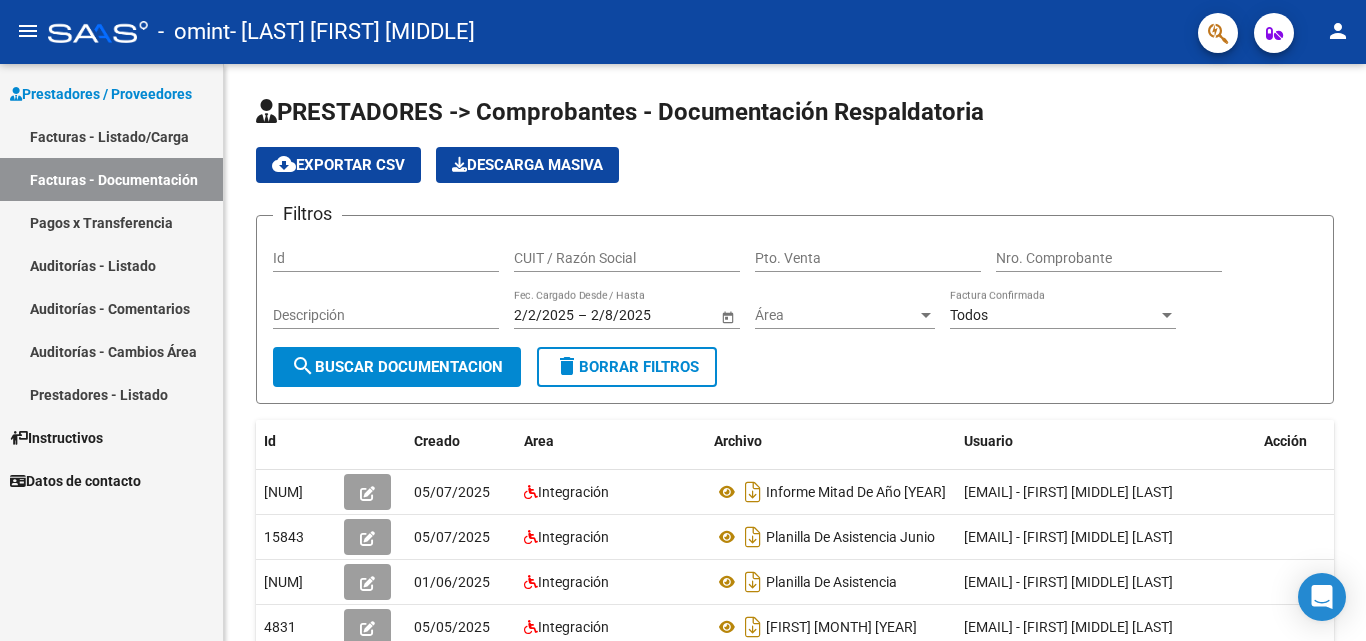 click on "Prestadores / Proveedores" at bounding box center [101, 94] 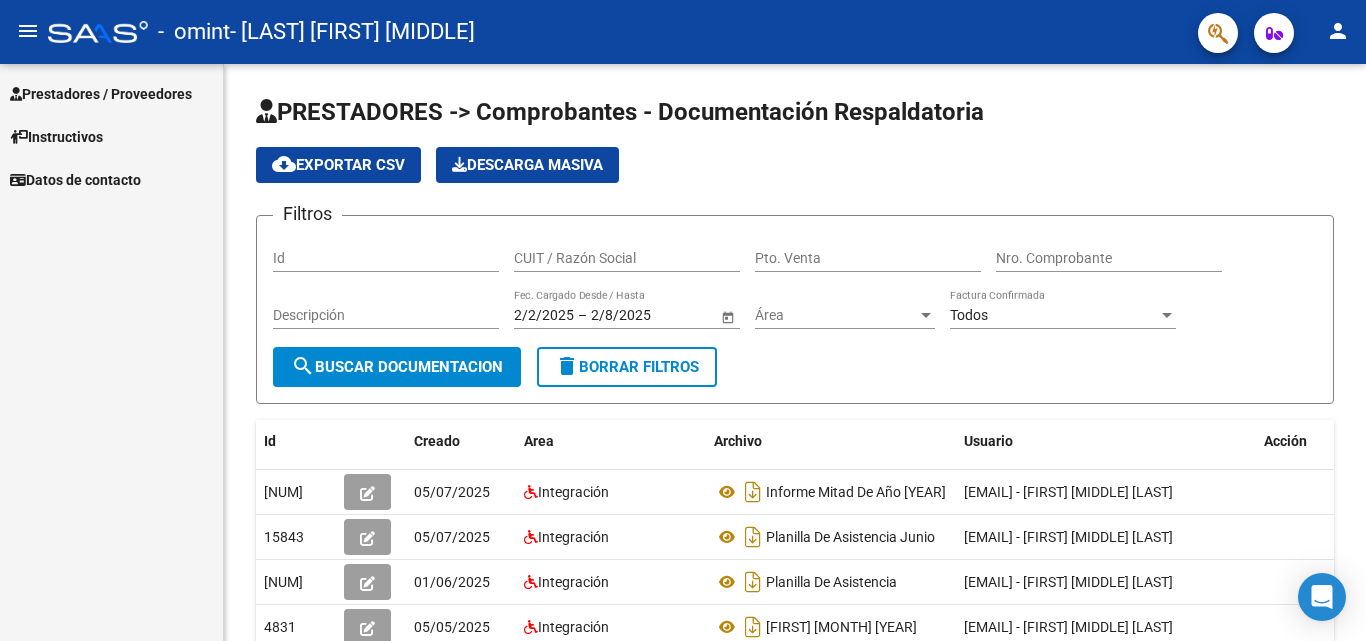click on "Prestadores / Proveedores" at bounding box center (101, 94) 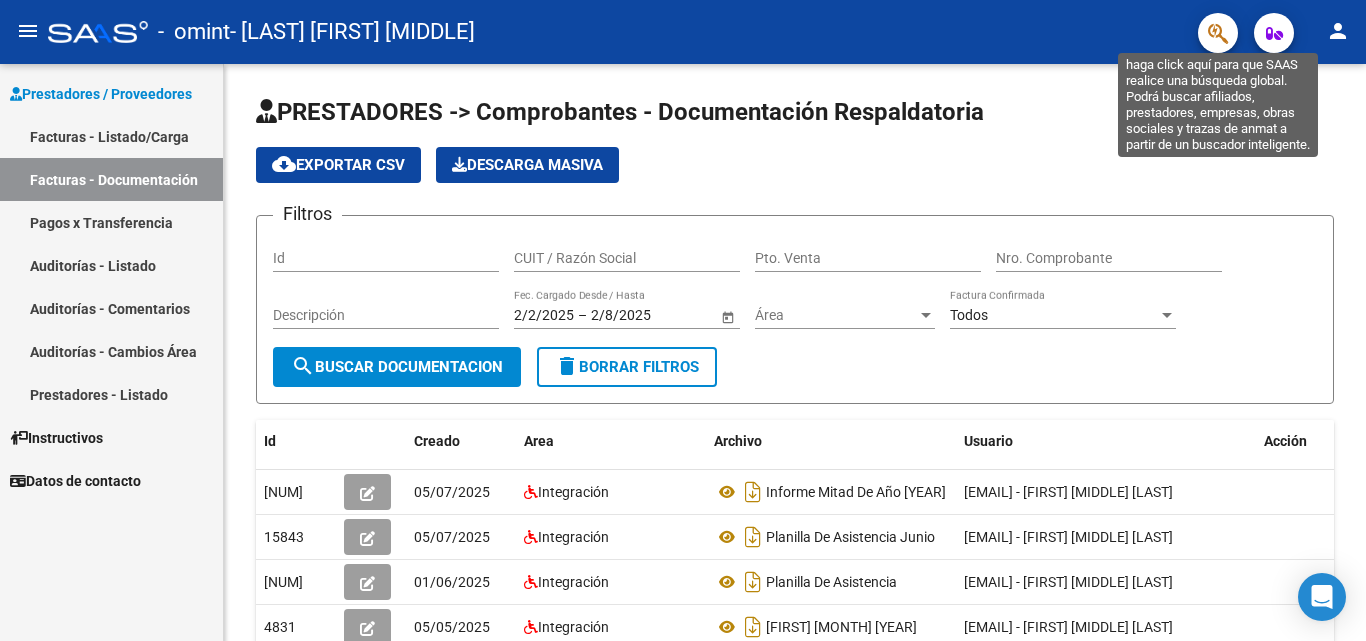 click 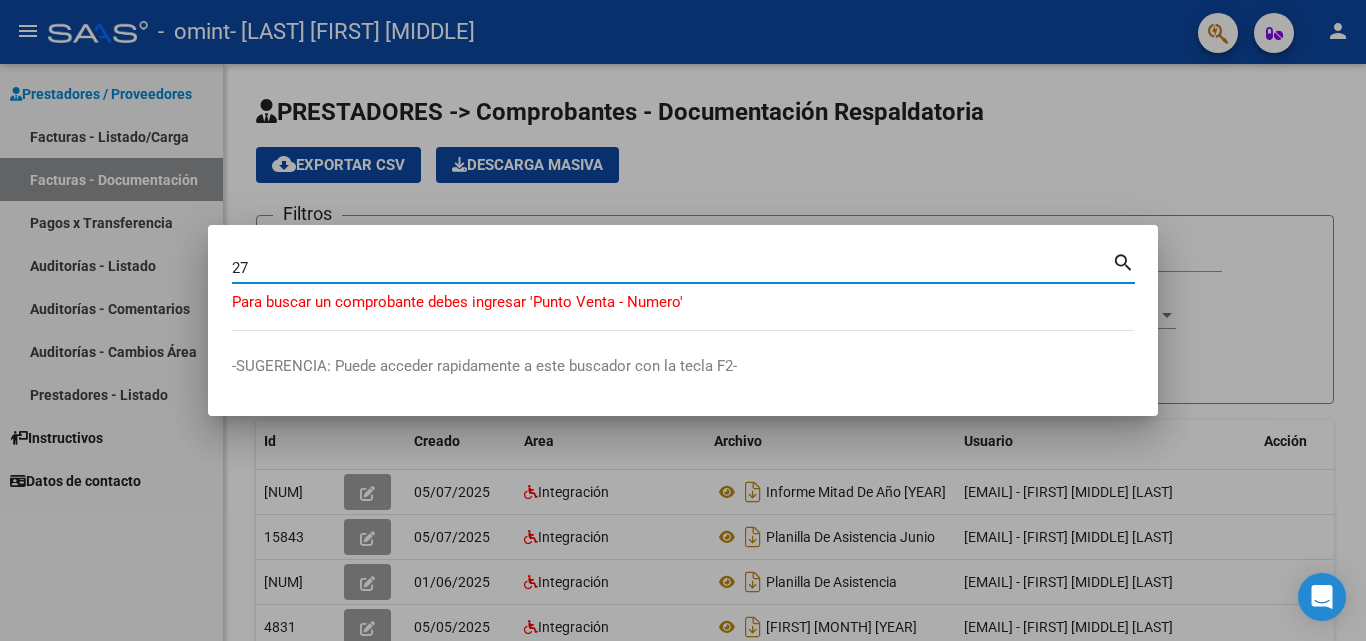 type on "2" 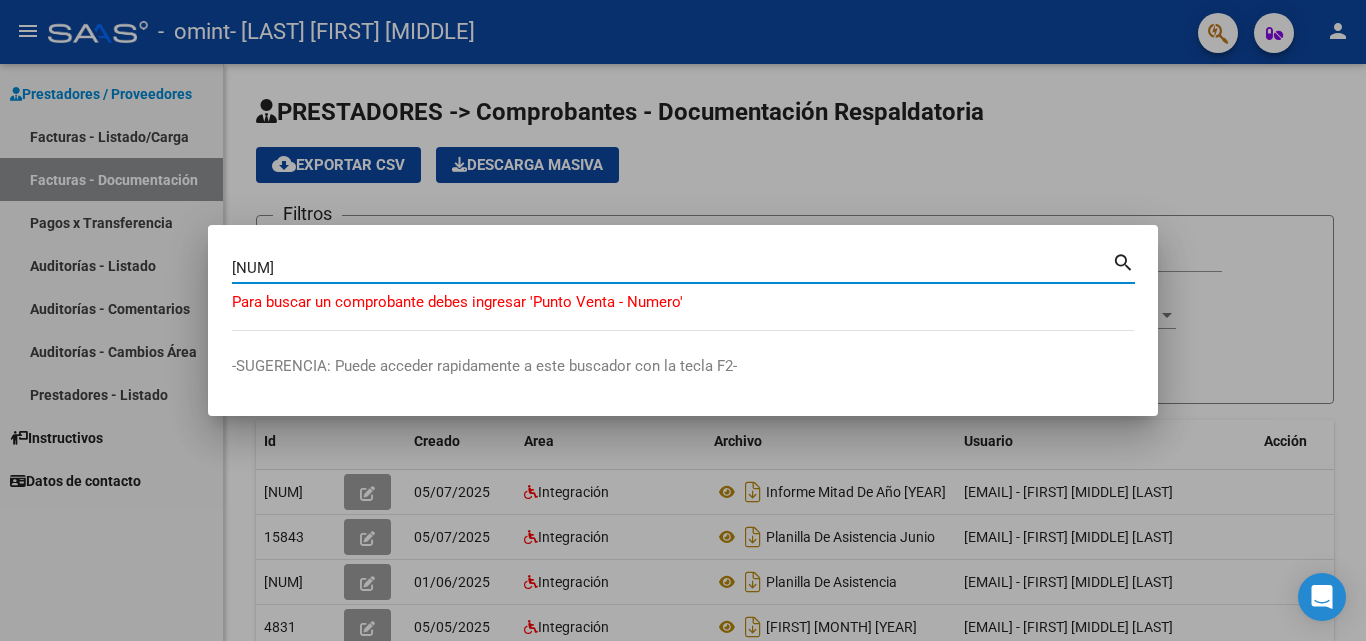type on "[NUM]" 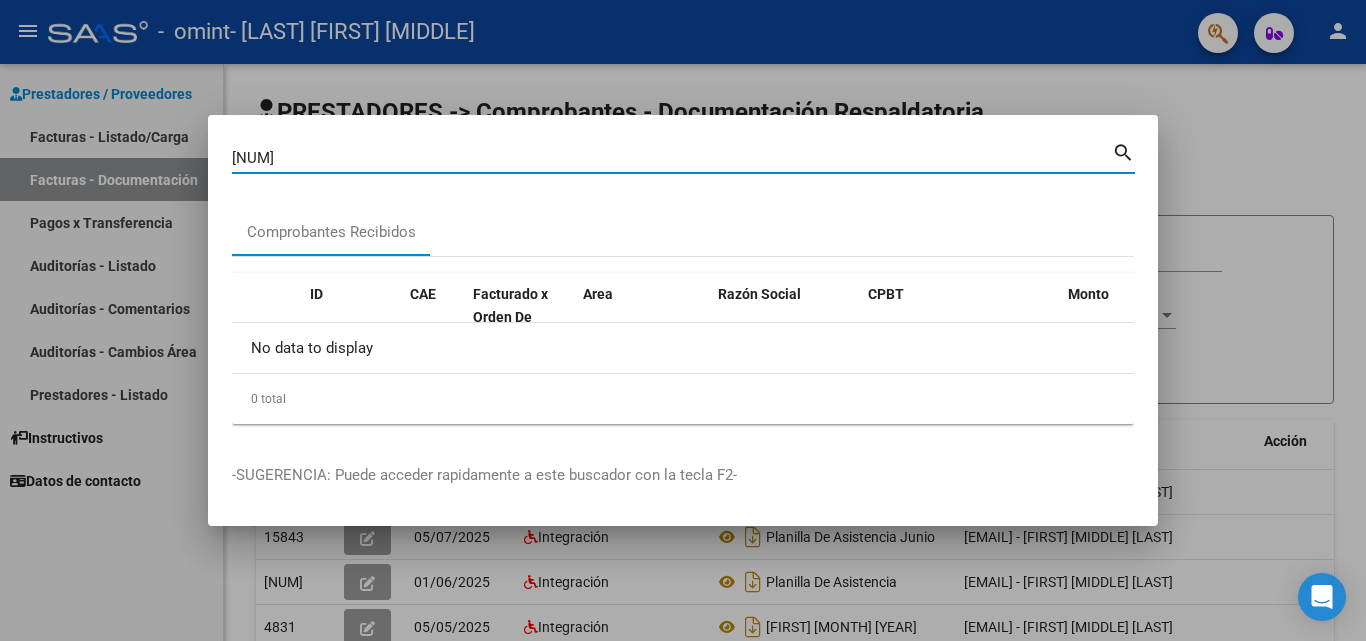 type 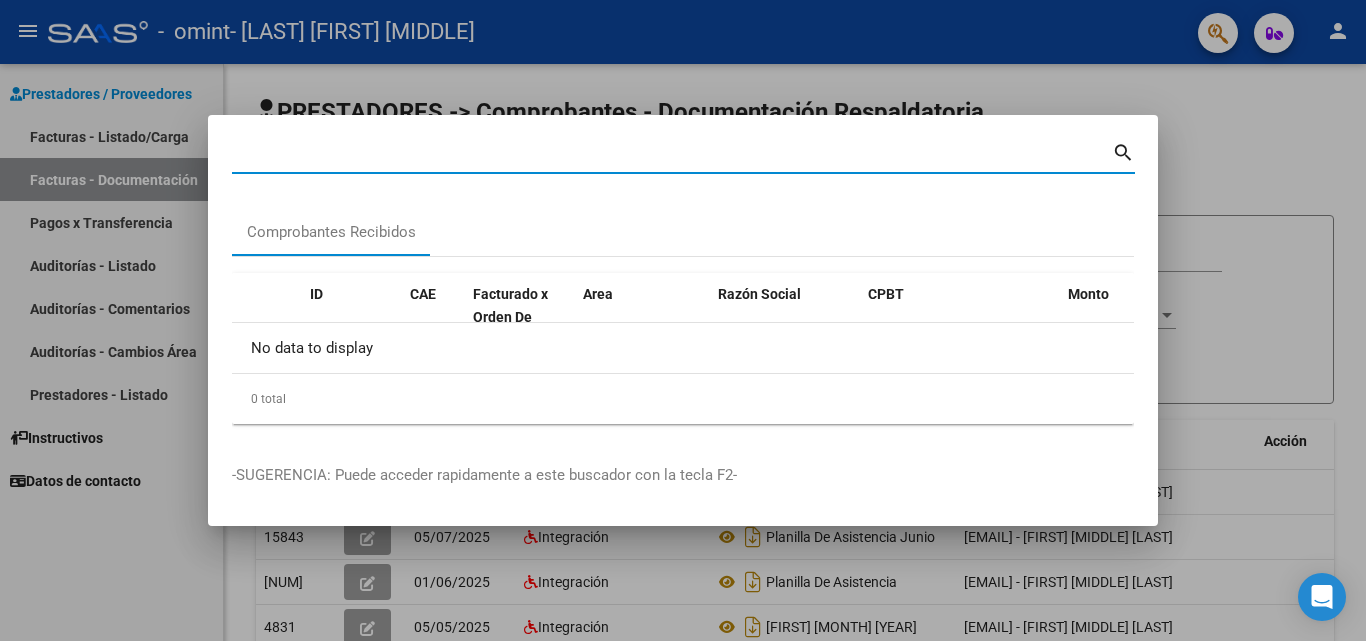 type 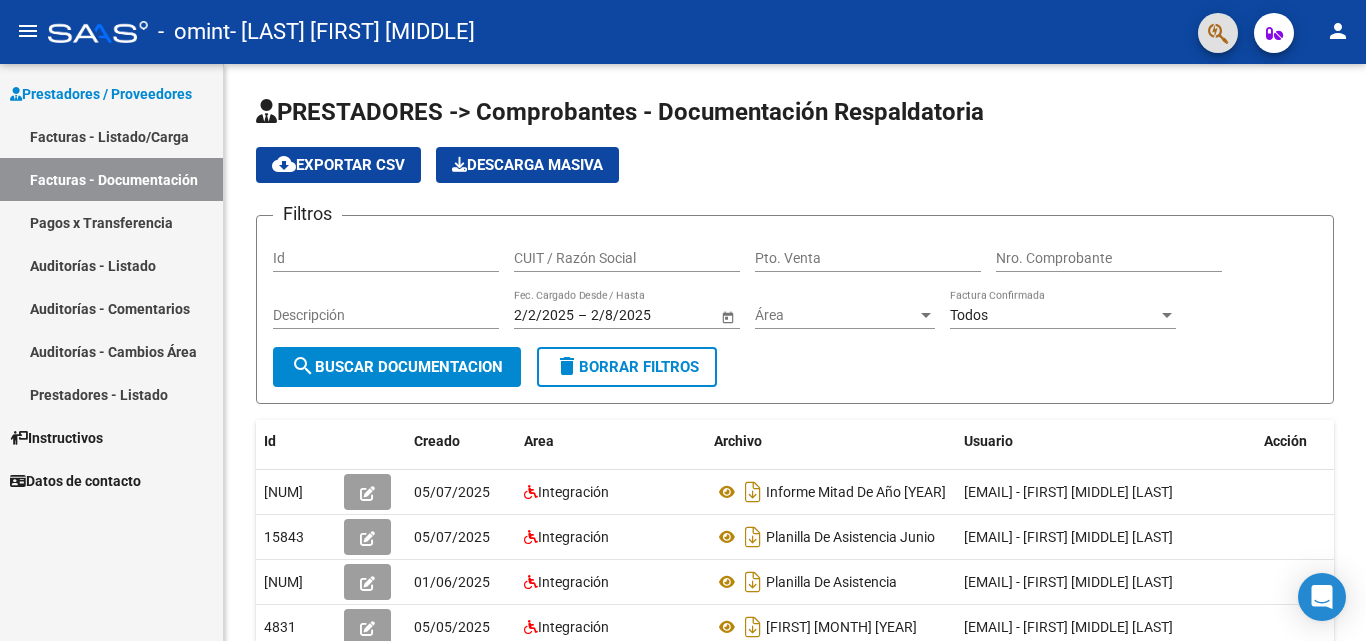 click on "Facturas - Listado/Carga" at bounding box center (111, 136) 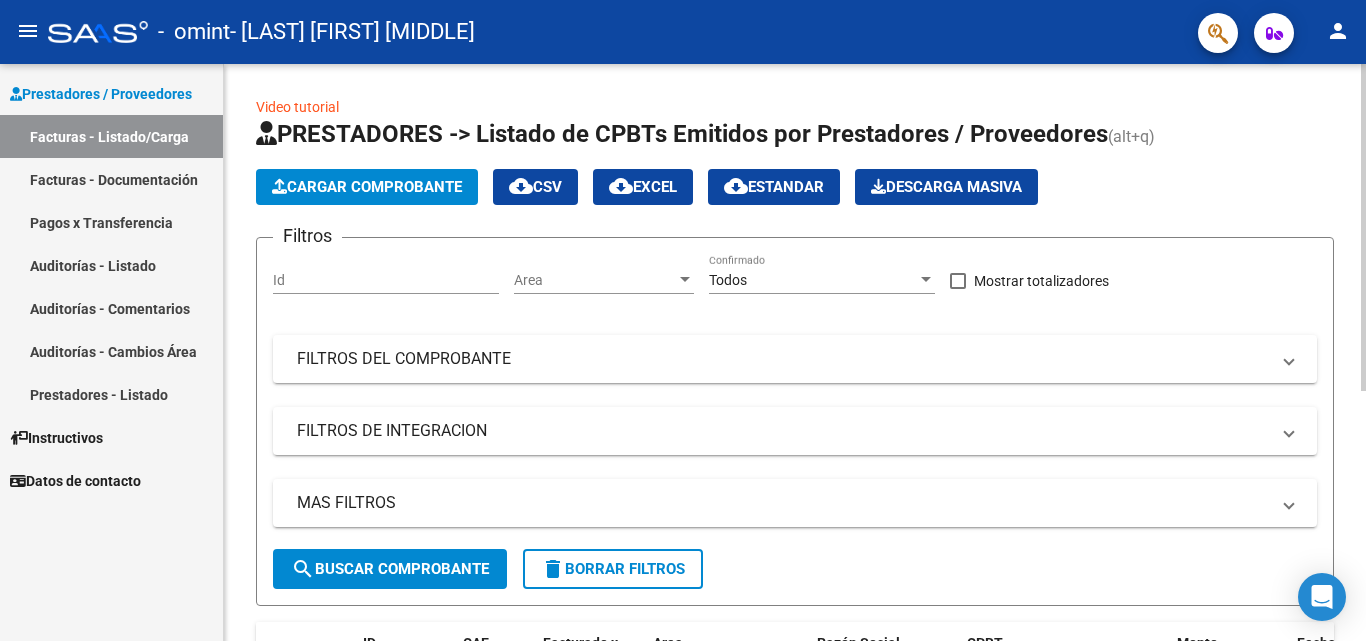click on "Cargar Comprobante" 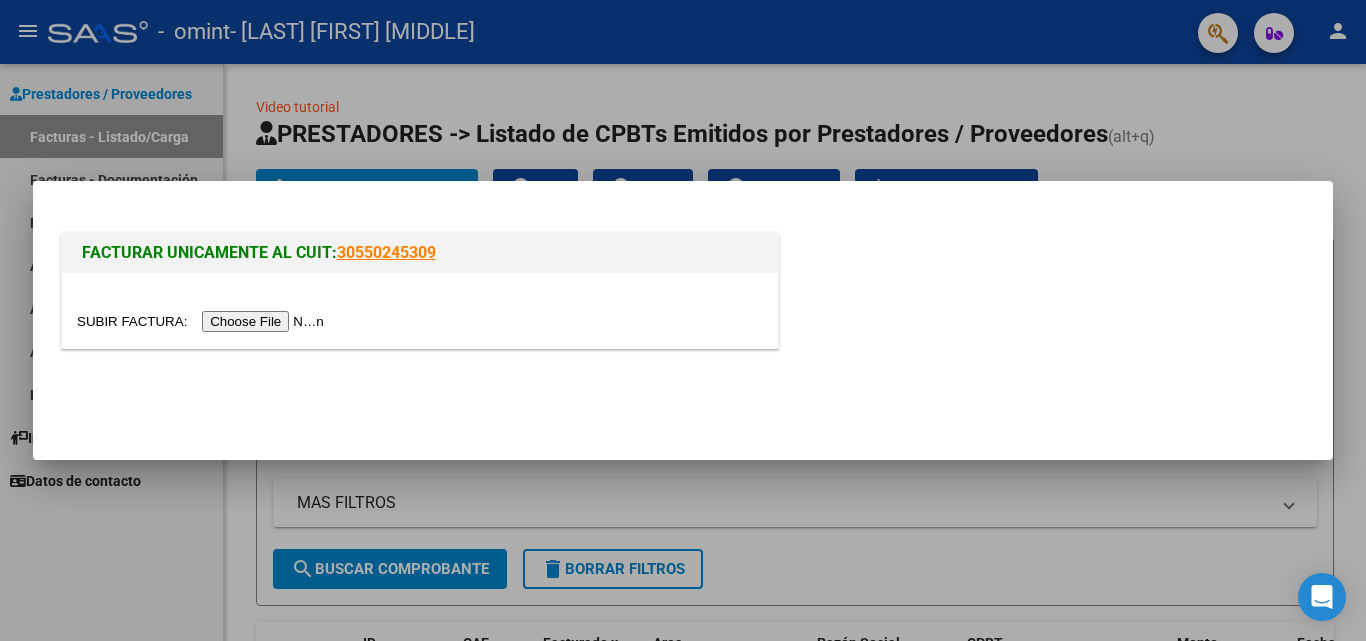 click at bounding box center (203, 321) 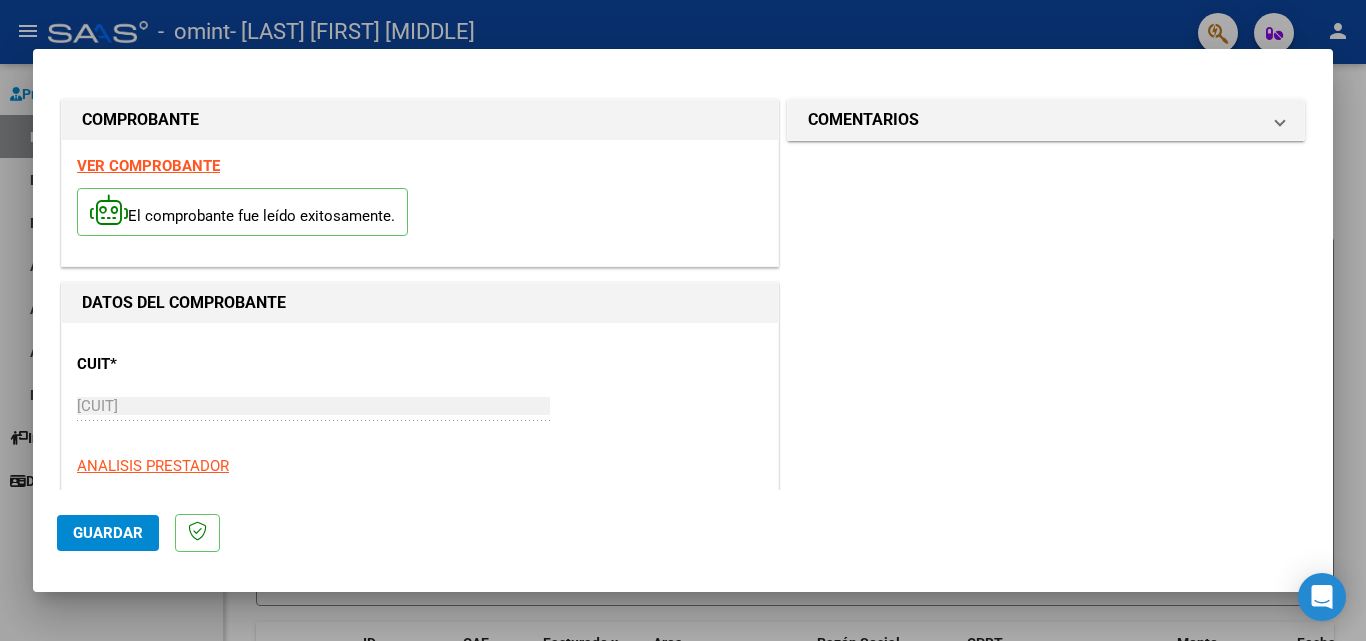 click on "Guardar" 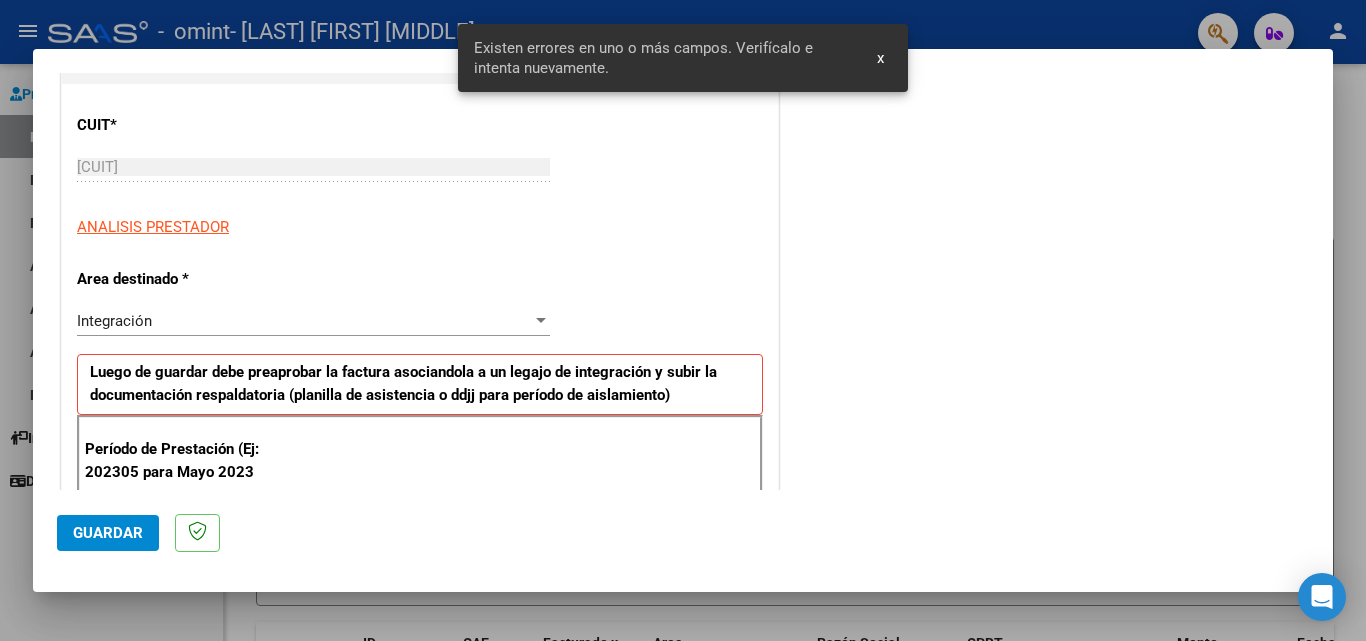 scroll, scrollTop: 451, scrollLeft: 0, axis: vertical 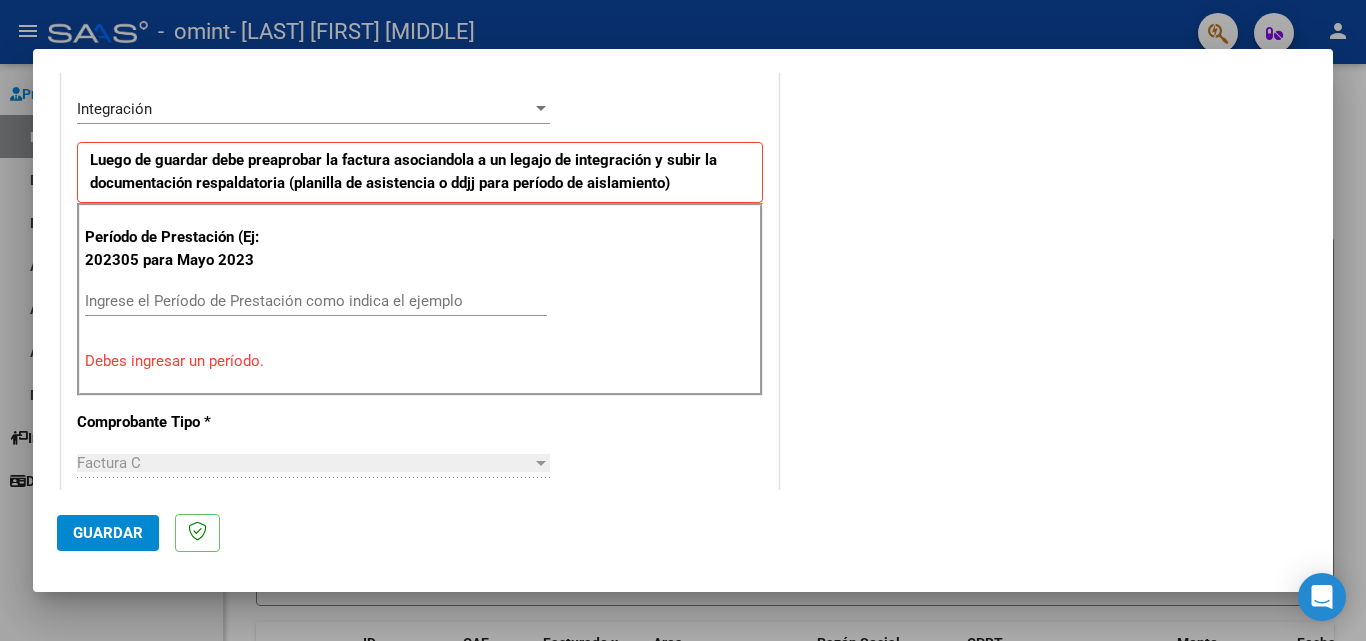 type 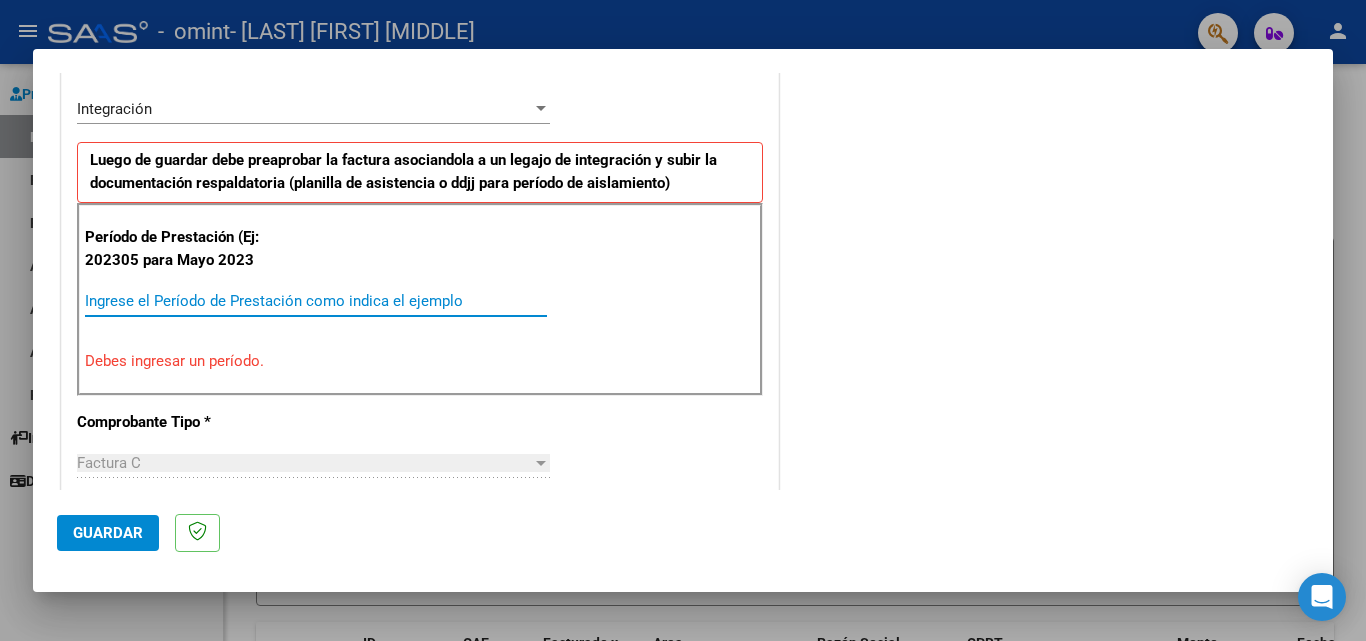 click on "Ingrese el Período de Prestación como indica el ejemplo" at bounding box center [316, 301] 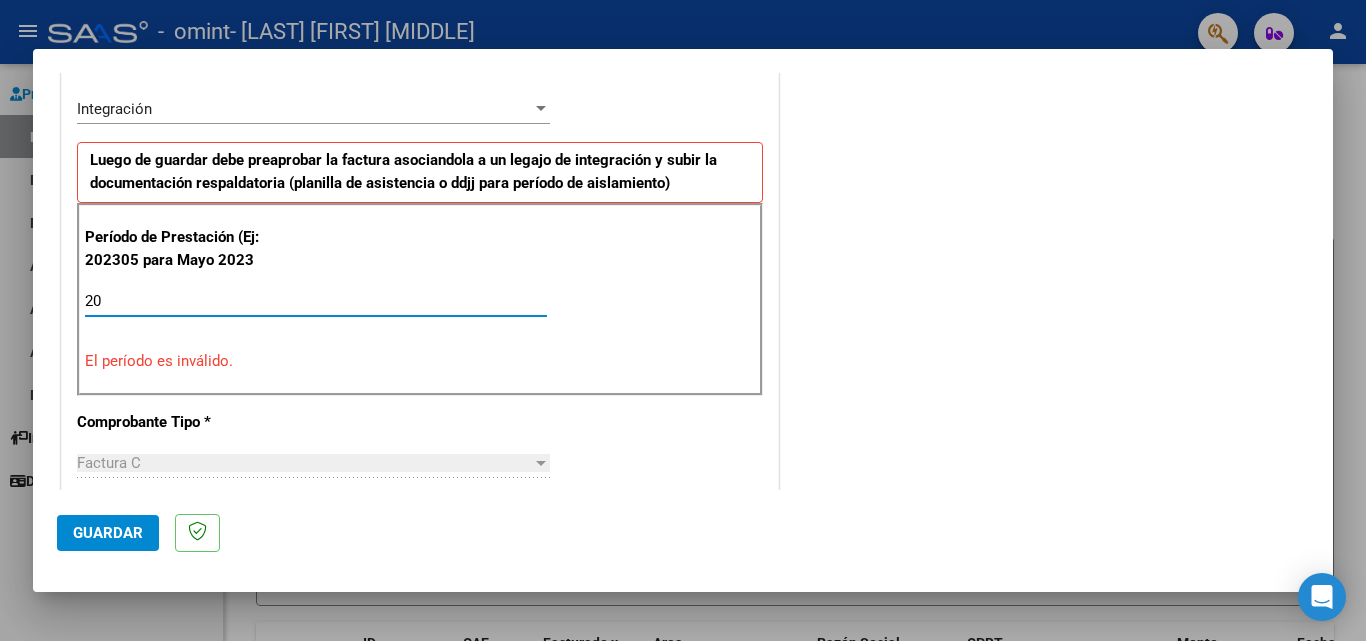 type on "2" 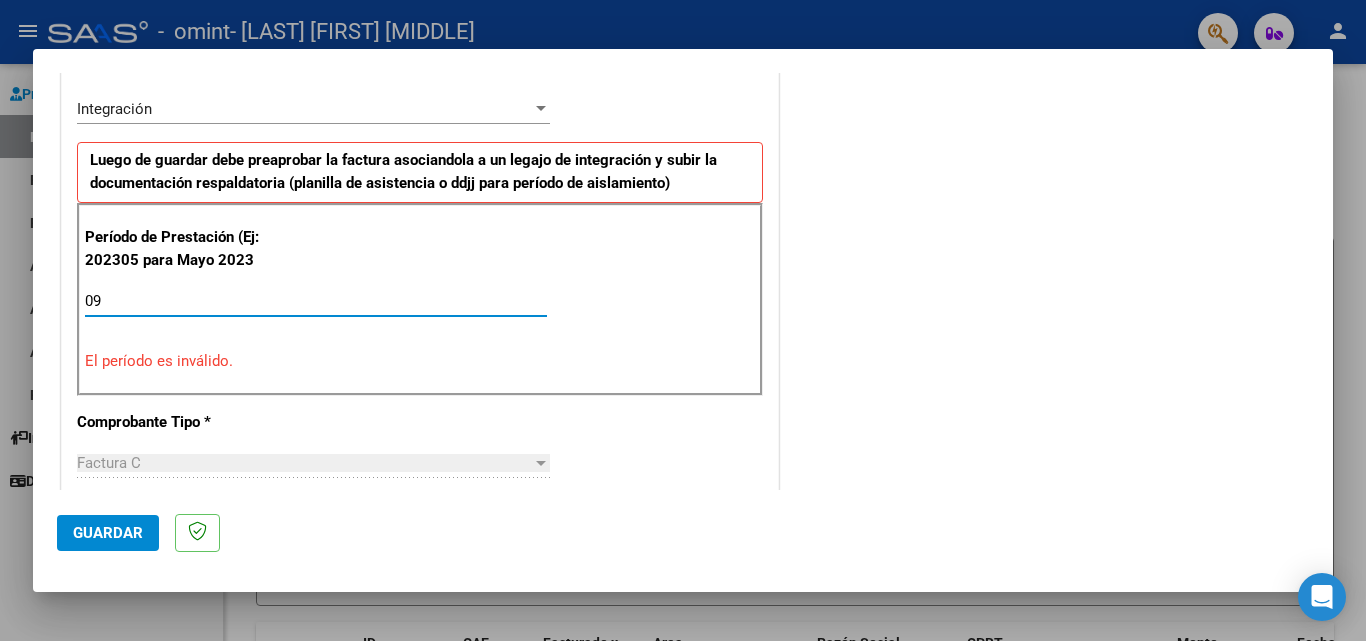 type on "0" 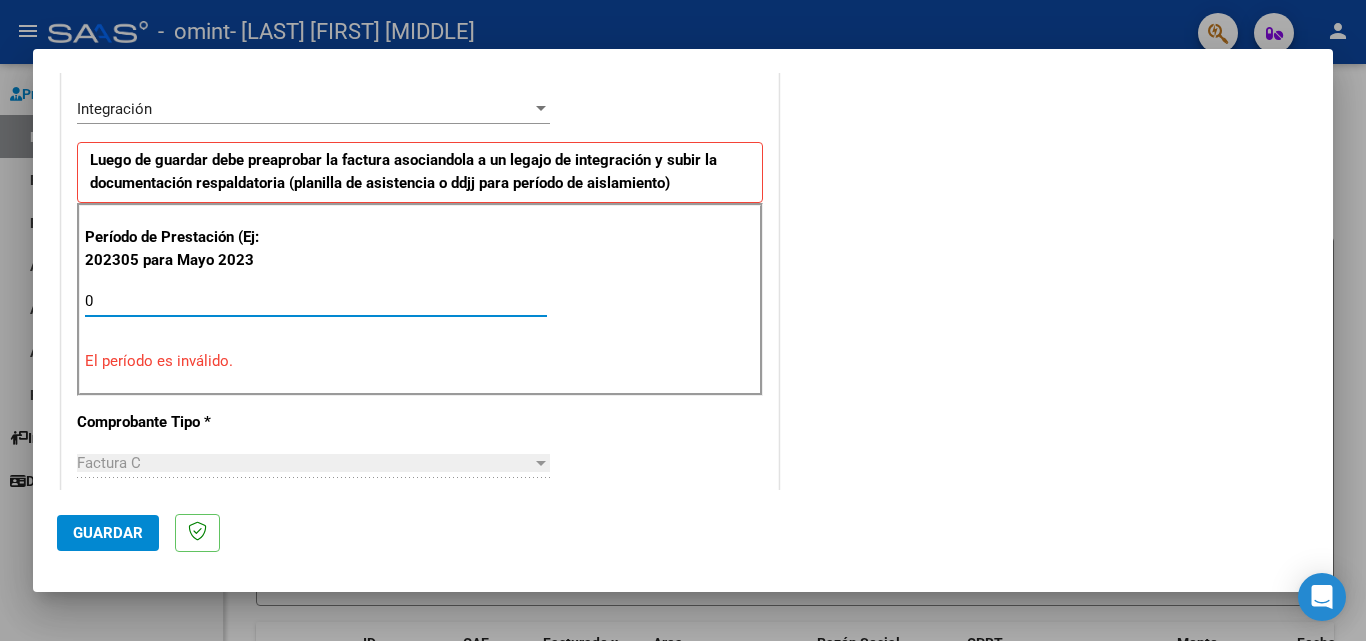 type 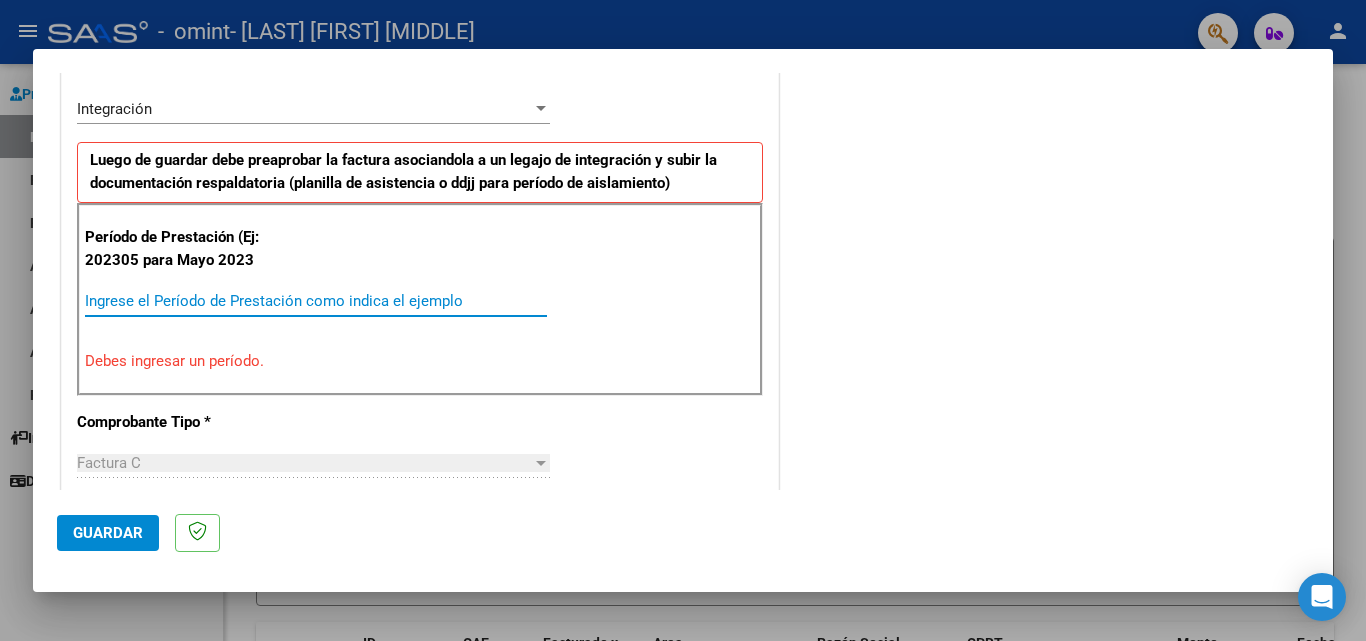 click at bounding box center (683, 320) 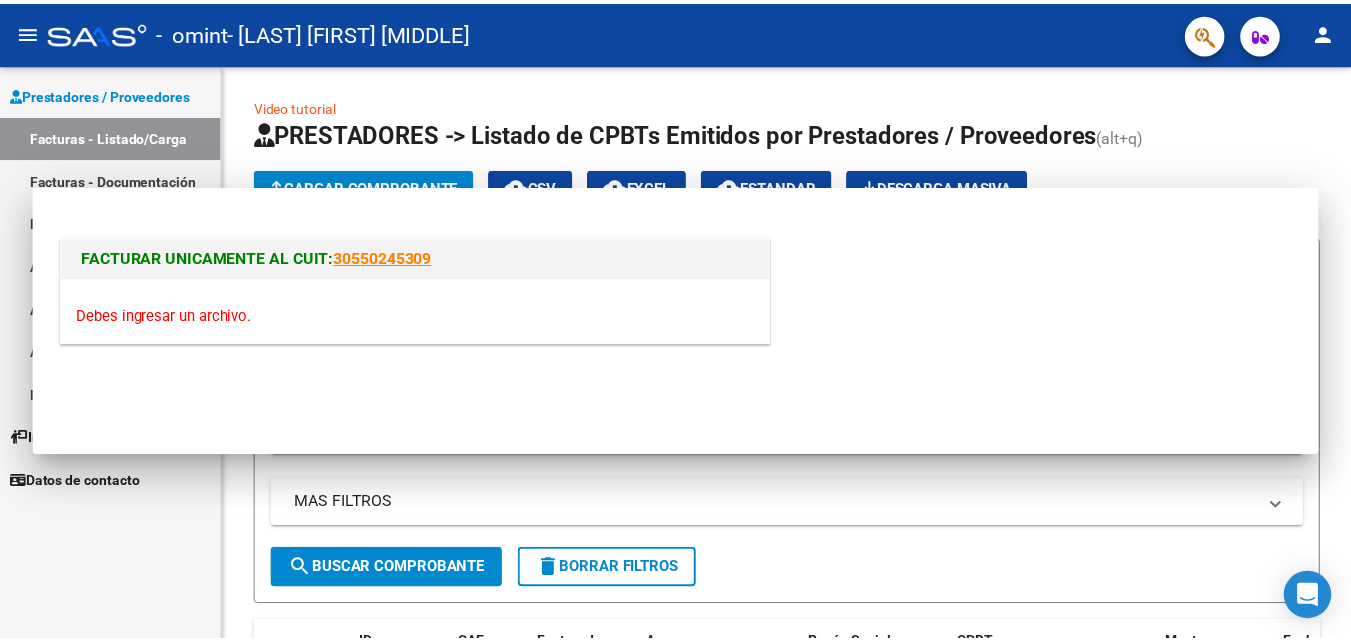 scroll, scrollTop: 0, scrollLeft: 0, axis: both 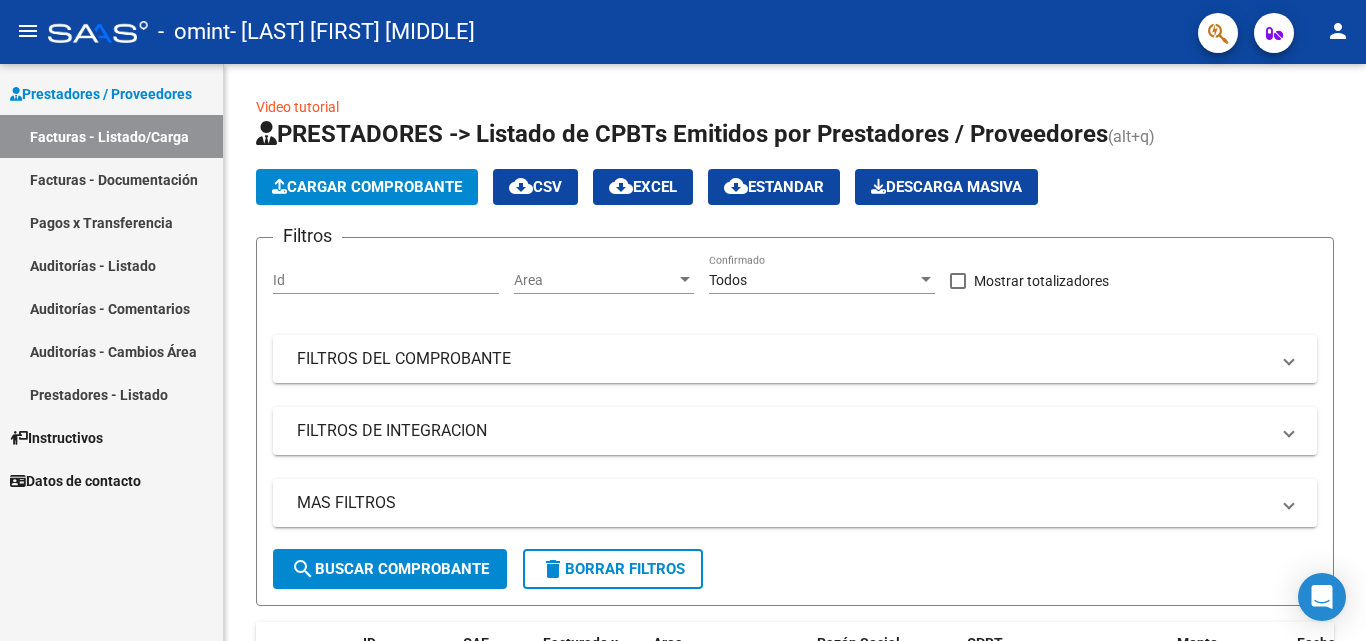 click on "person" 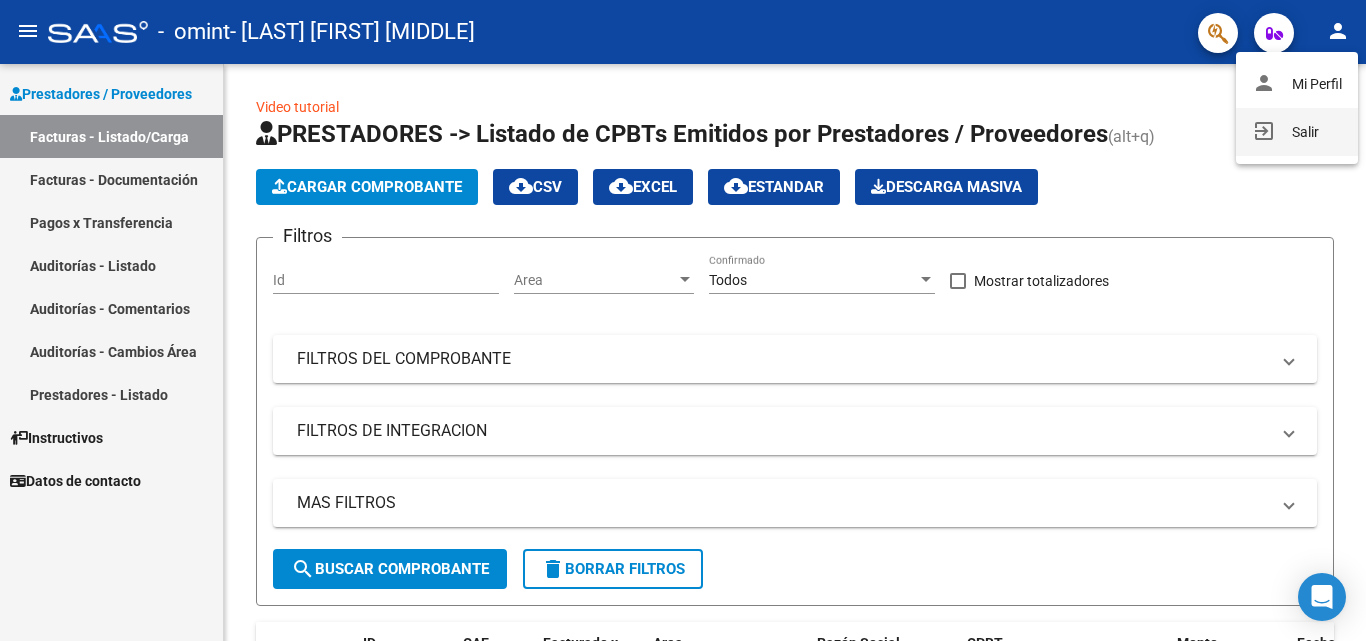 click on "exit_to_app  Salir" at bounding box center (1297, 132) 